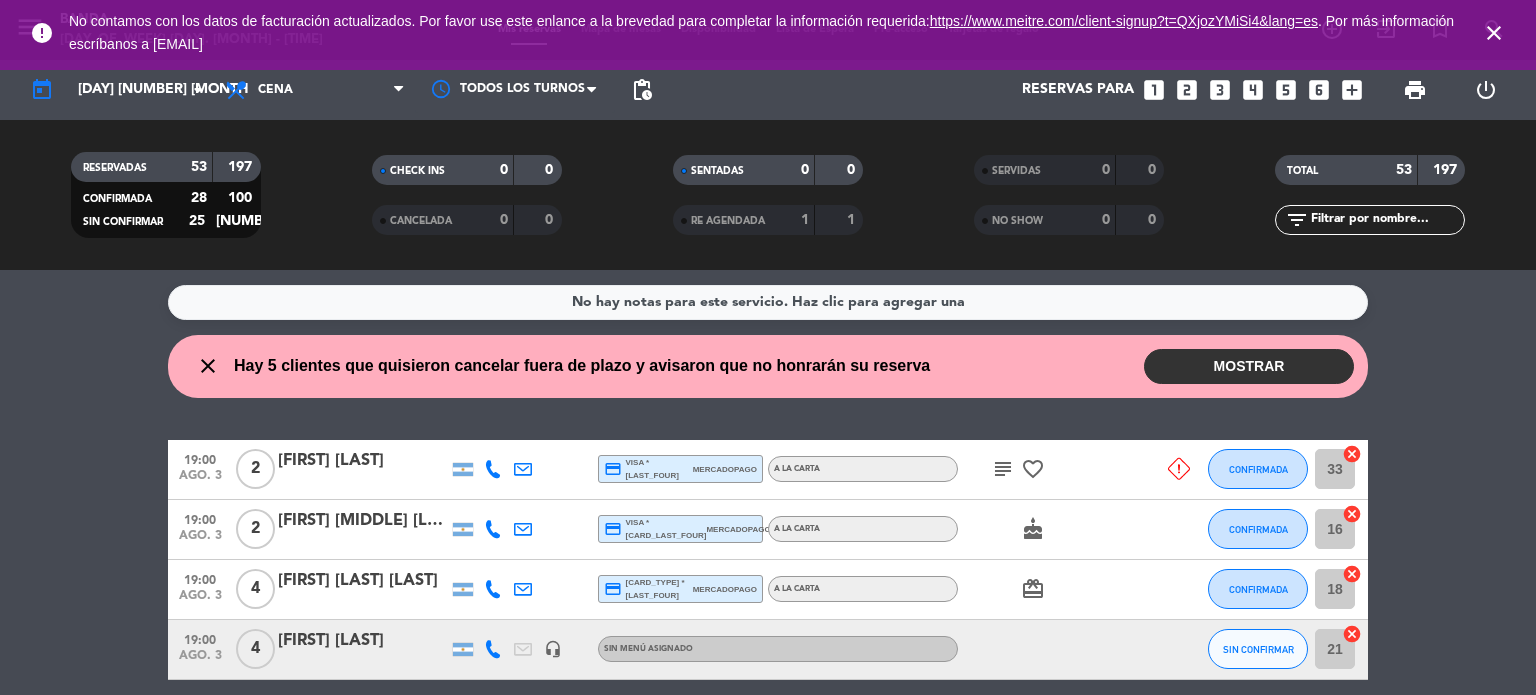 scroll, scrollTop: 0, scrollLeft: 0, axis: both 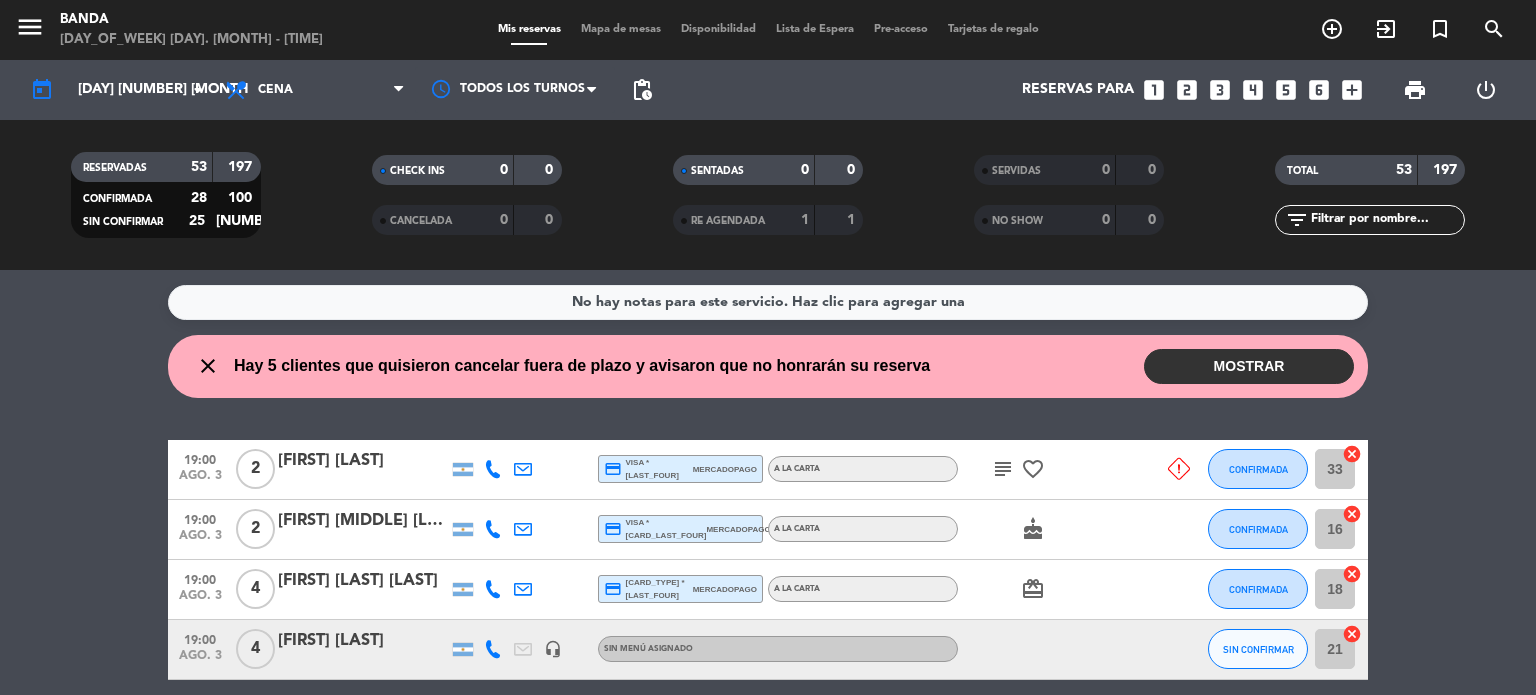 click on "MOSTRAR" at bounding box center (1249, 366) 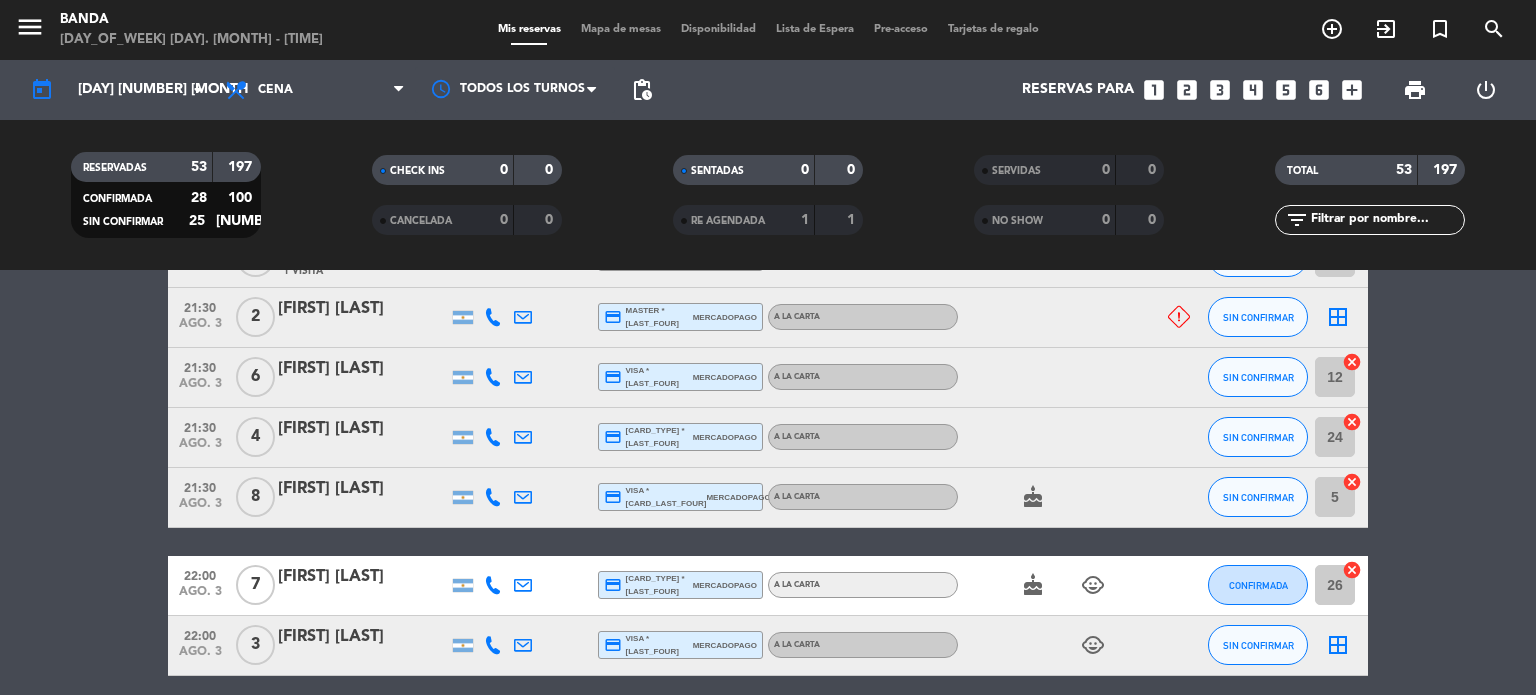scroll, scrollTop: 3000, scrollLeft: 0, axis: vertical 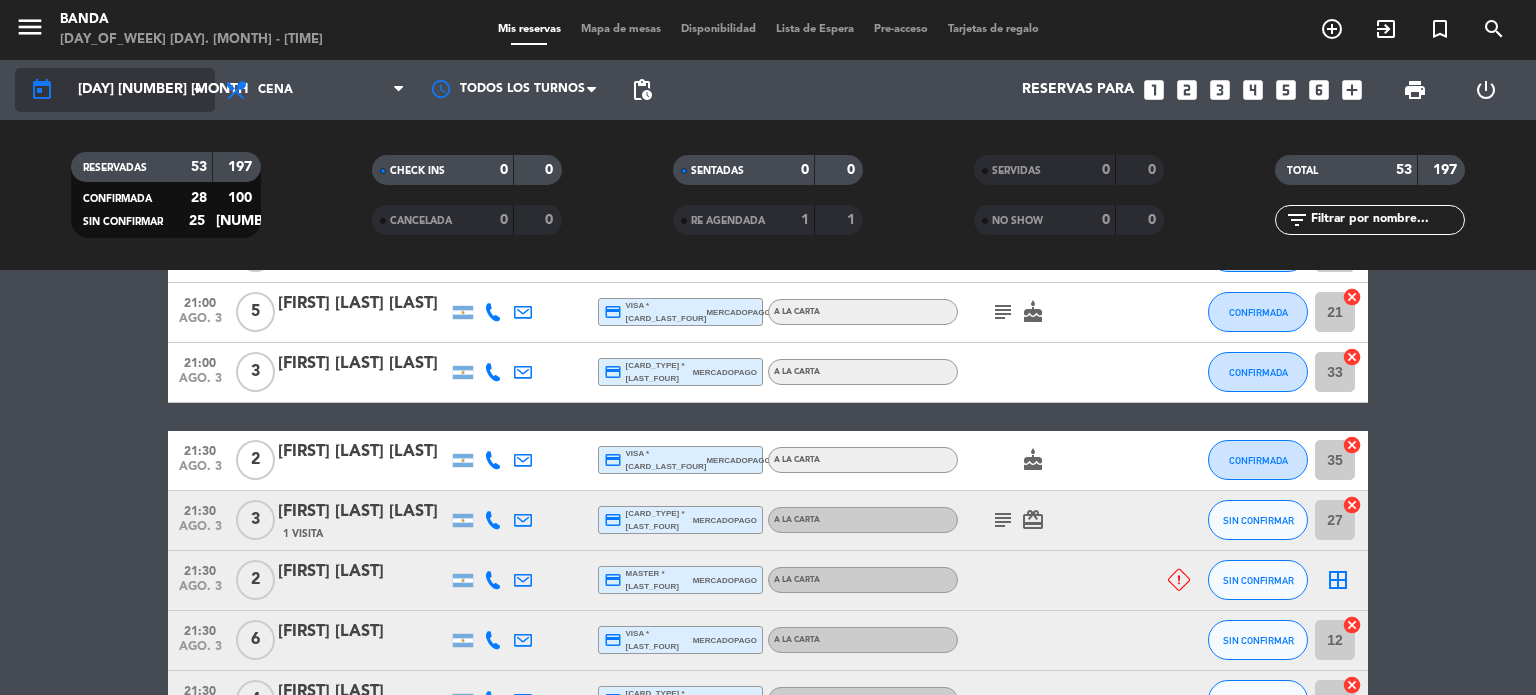 click on "[DAY] [NUMBER] [MONTH]" 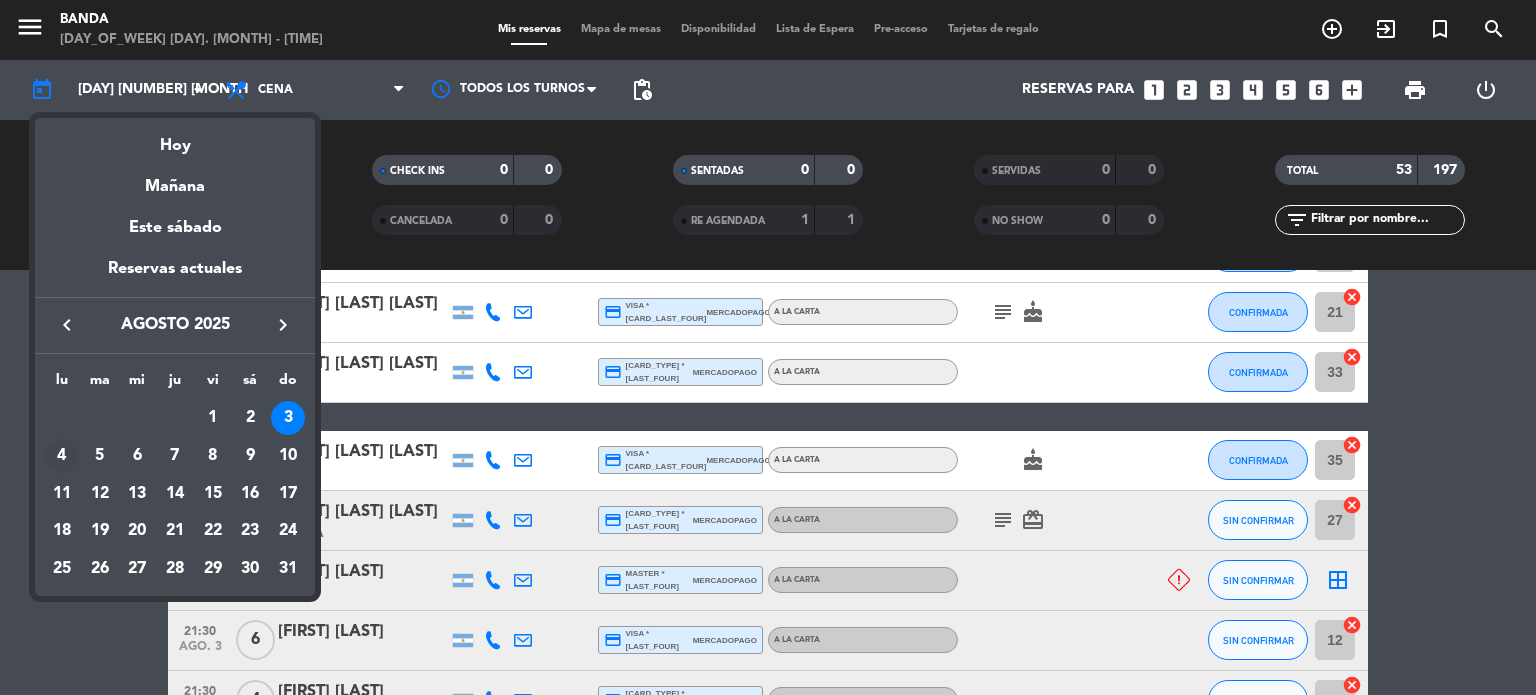 click on "4" at bounding box center [62, 456] 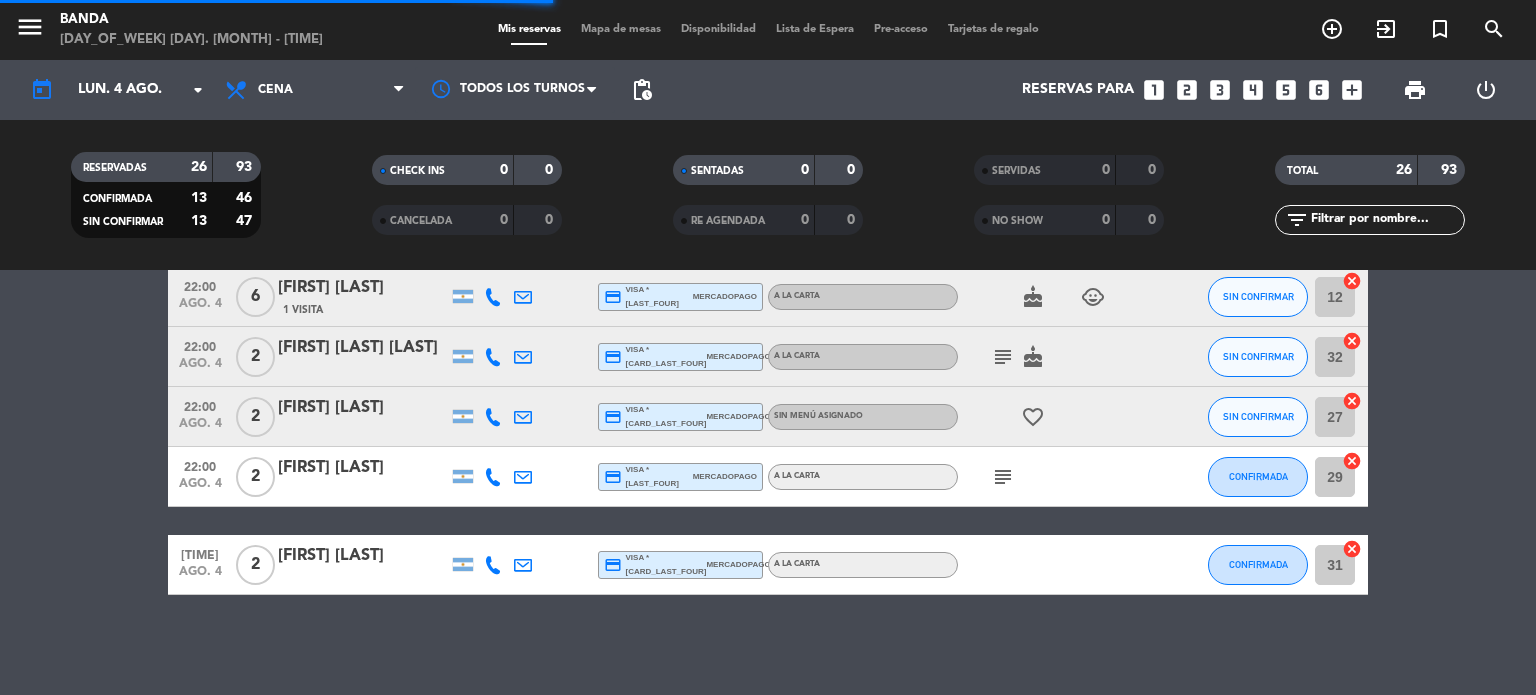 scroll, scrollTop: 1522, scrollLeft: 0, axis: vertical 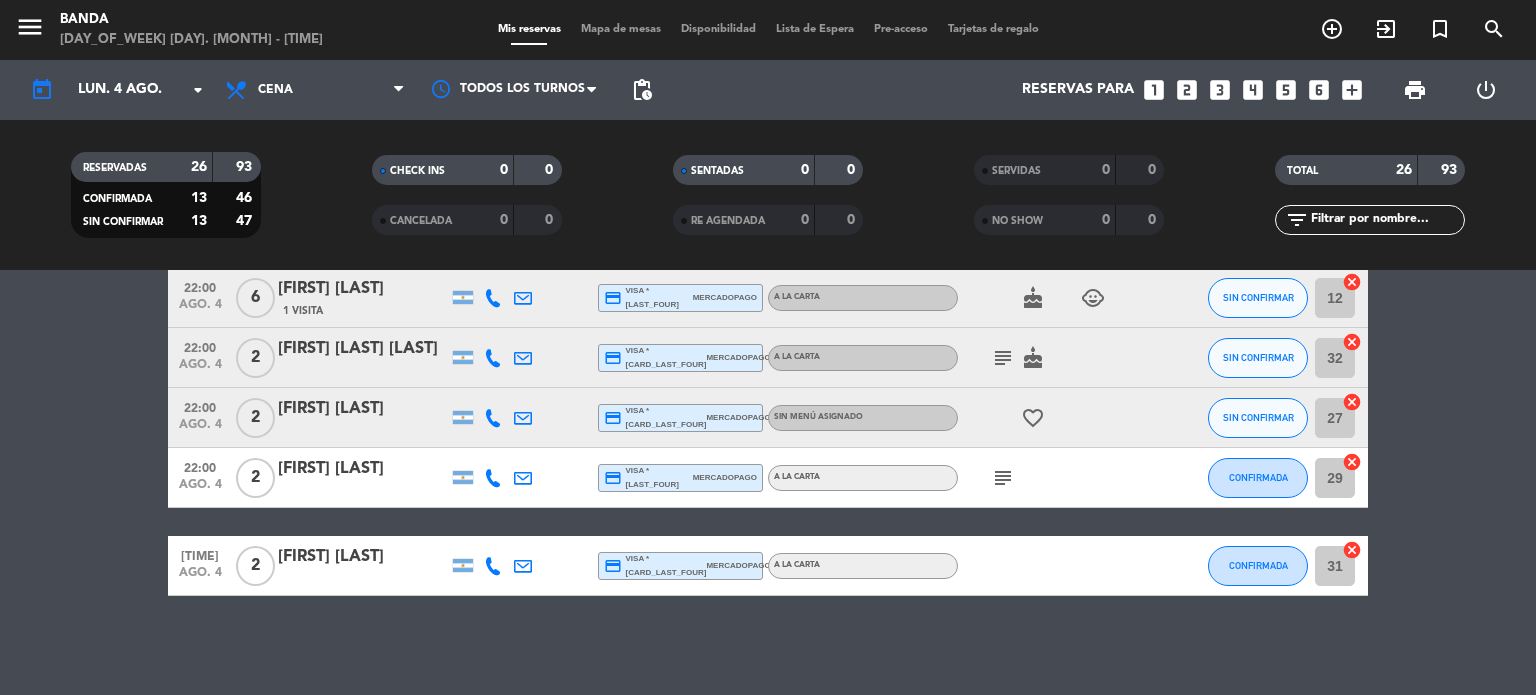 click on "Cena" at bounding box center [315, 90] 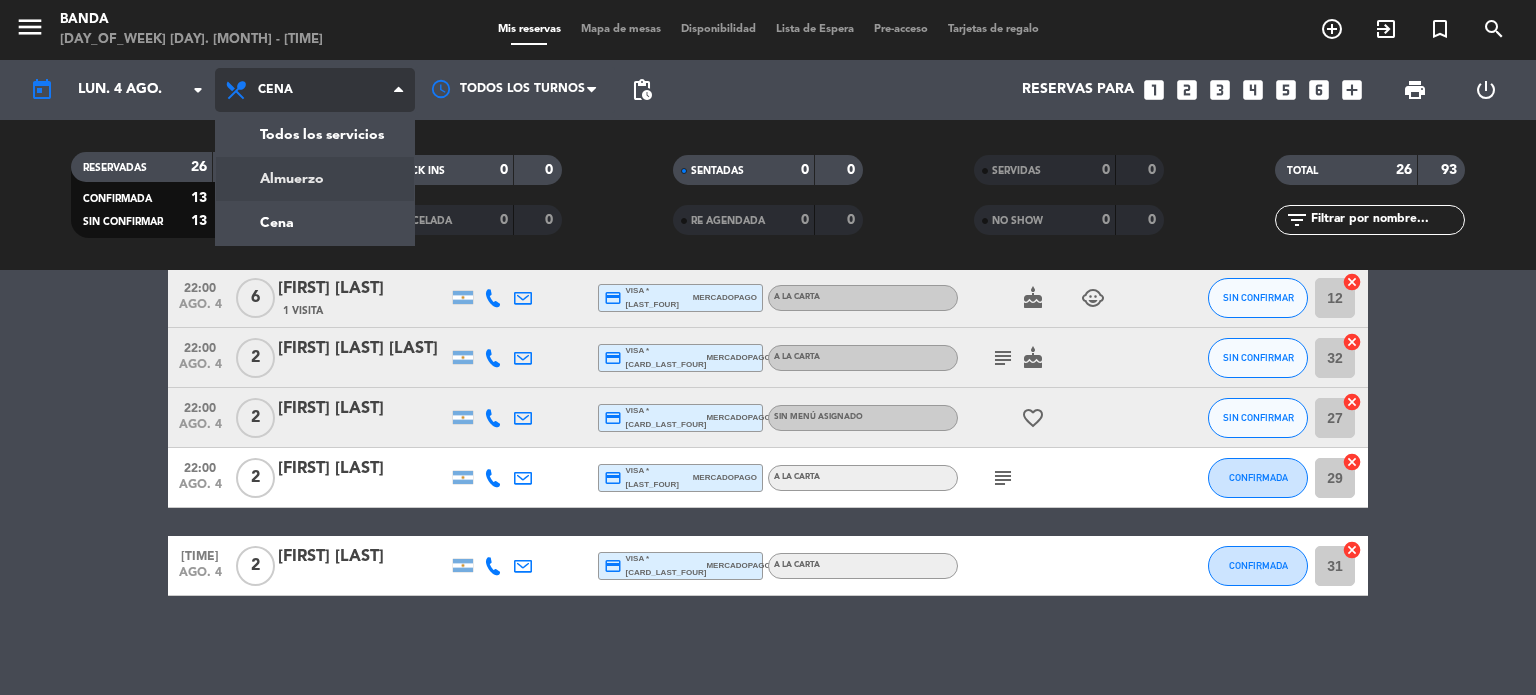 click on "menu  Banda   [DAY_OF_WEEK] [DAY]. [MONTH] - [TIME]   Mis reservas   Mapa de mesas   Disponibilidad   Lista de Espera   Pre-acceso   Tarjetas de regalo  add_circle_outline exit_to_app turned_in_not search today    lun. [DAY] [MONTH] arrow_drop_down  Todos los servicios  Almuerzo  Cena  Cena  Todos los servicios  Almuerzo  Cena Todos los turnos pending_actions  Reservas para   looks_one   looks_two   looks_3   looks_4   looks_5   looks_6   add_box  print  power_settings_new   RESERVADAS   26   93   CONFIRMADA   13   46   SIN CONFIRMAR   13   47   CHECK INS   0   0   CANCELADA   0   0   SENTADAS   0   0   RE AGENDADA   0   0   SERVIDAS   0   0   NO SHOW   0   0   TOTAL   26   93  filter_list" 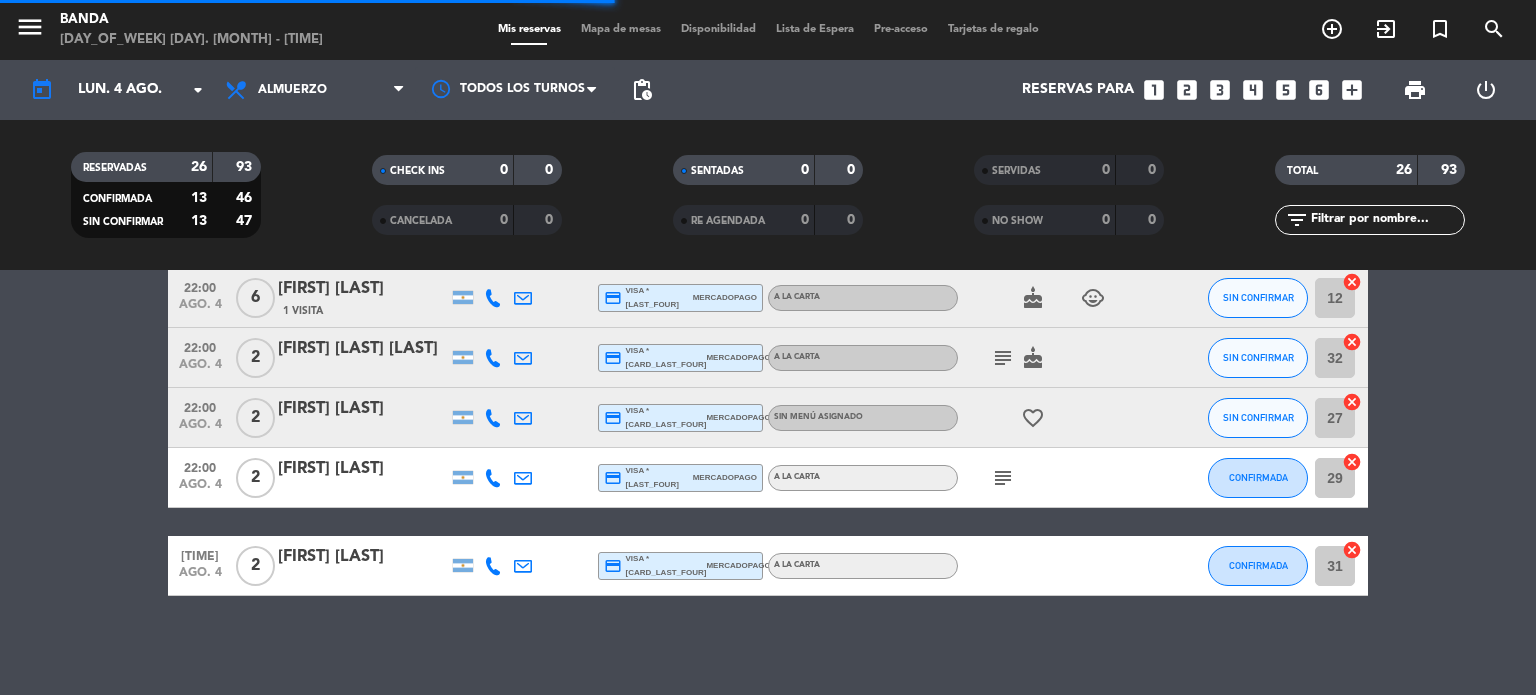 scroll, scrollTop: 623, scrollLeft: 0, axis: vertical 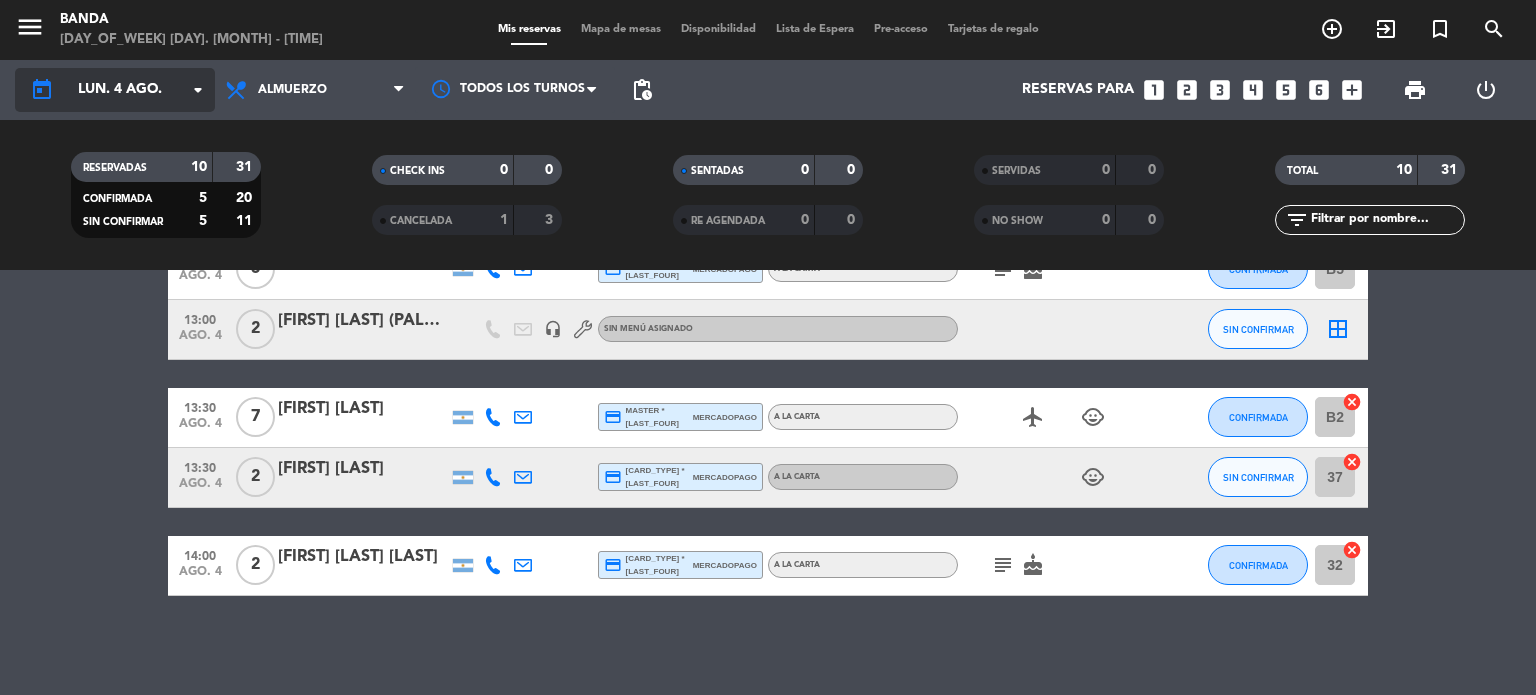 click on "lun. 4 ago." 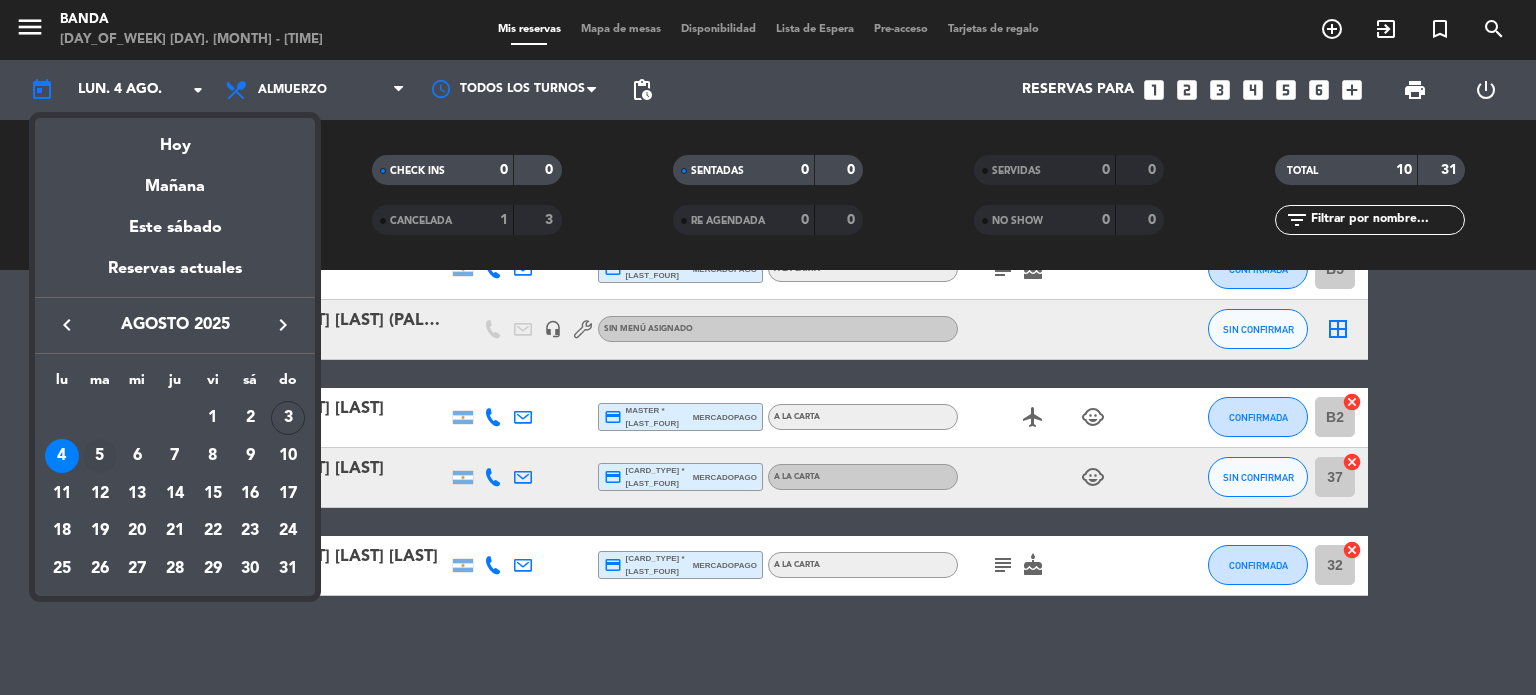 click on "5" at bounding box center (100, 456) 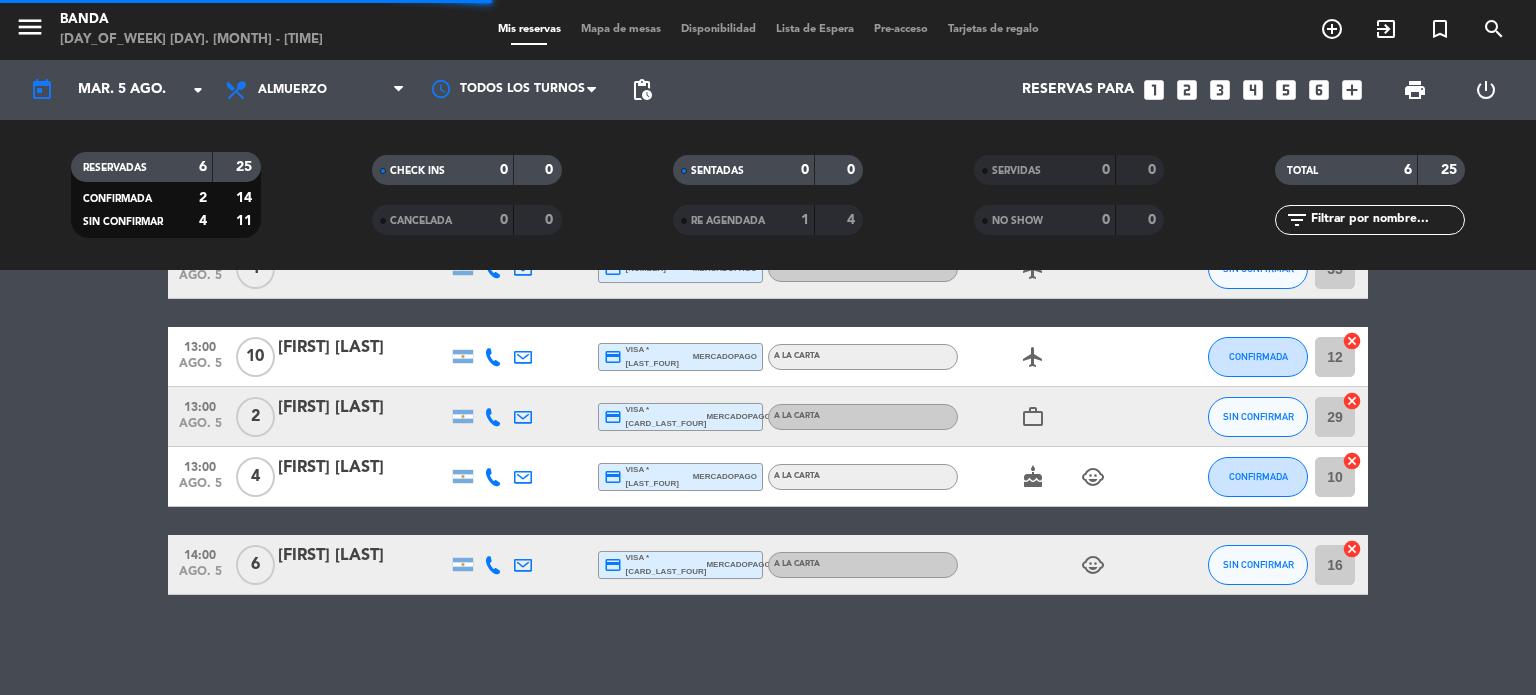 scroll, scrollTop: 210, scrollLeft: 0, axis: vertical 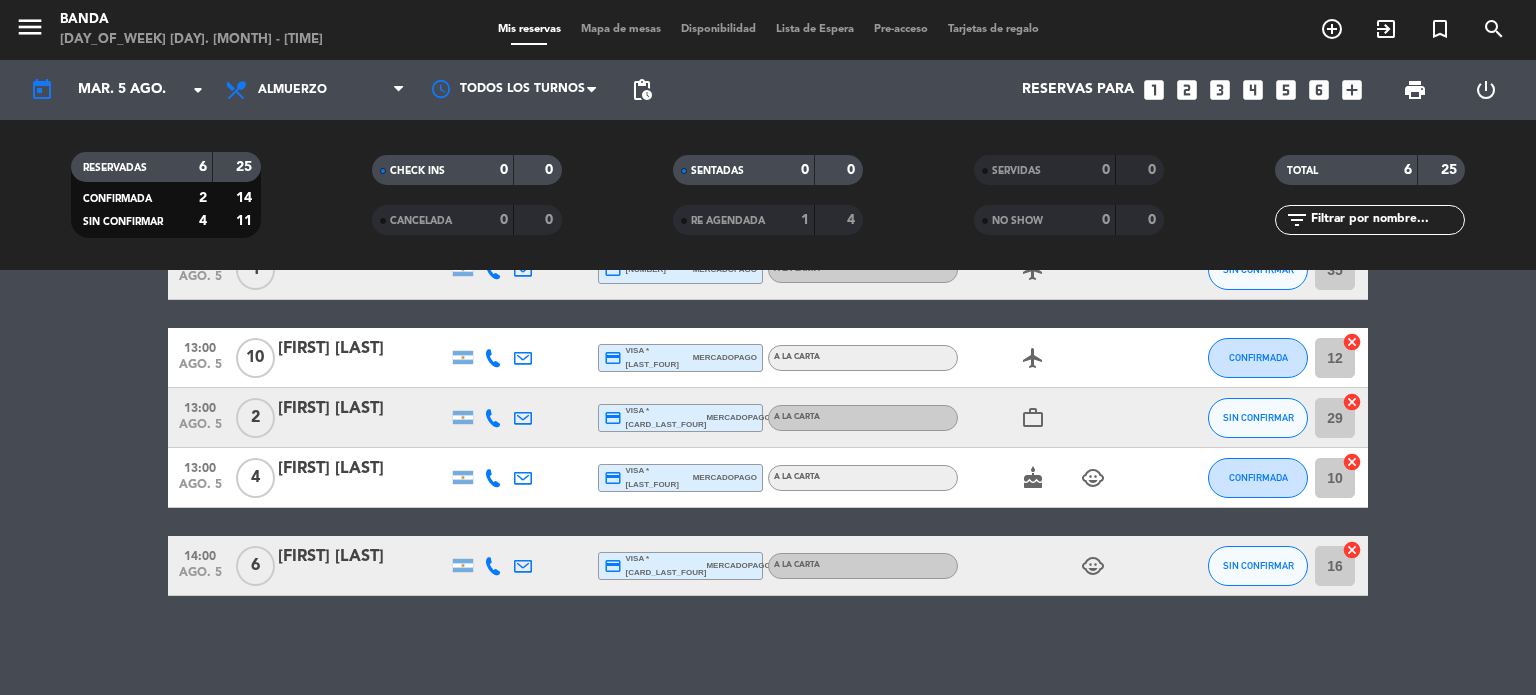 click on "All services Lunch Dinner Lunch All services Lunch Dinner" 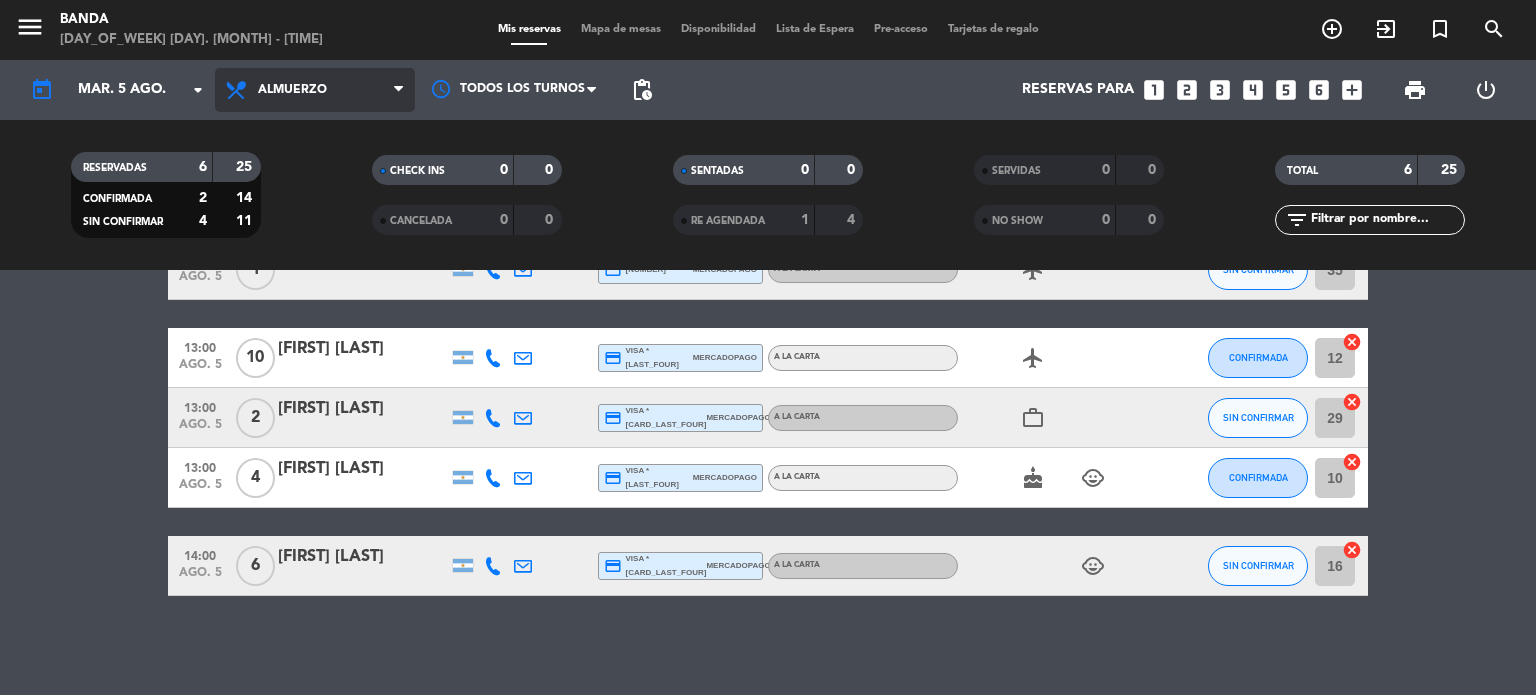 click on "Almuerzo" at bounding box center [292, 90] 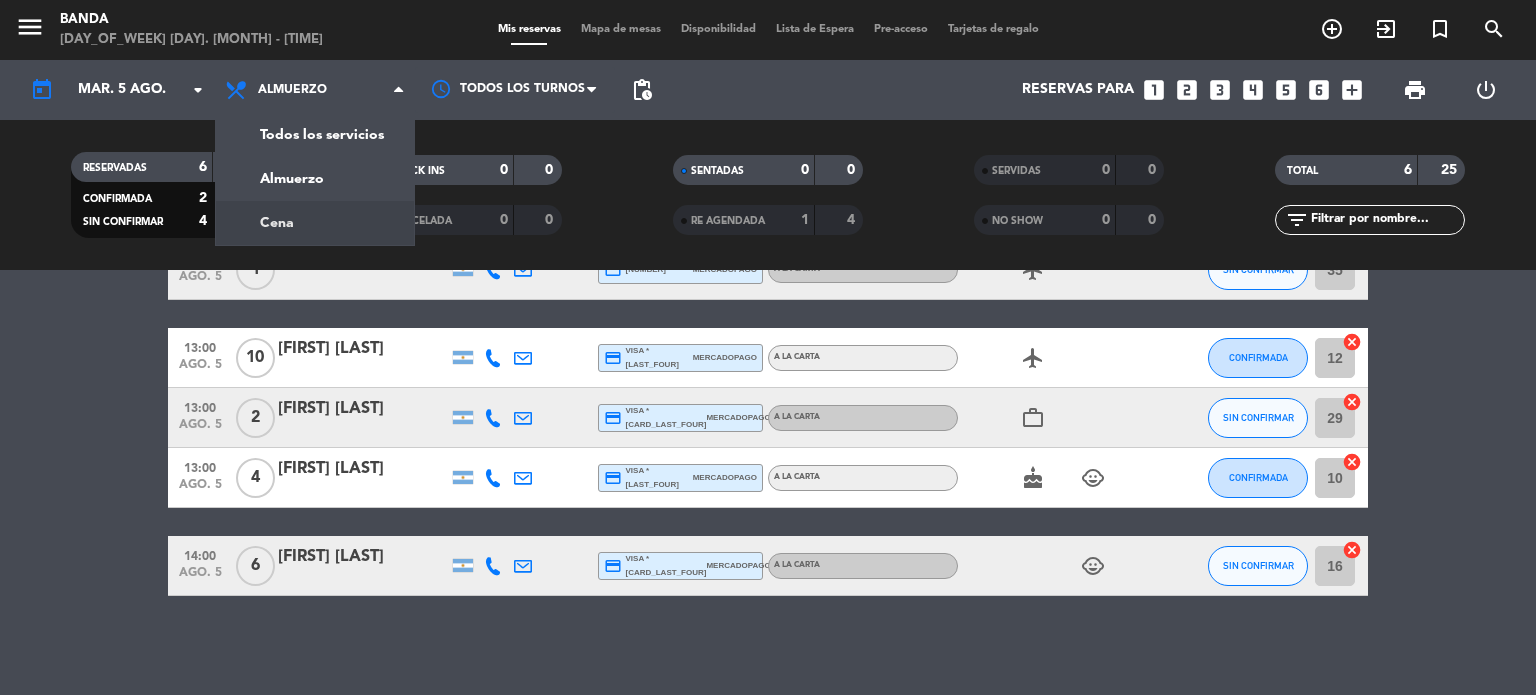 click on "menu Banda domingo 3. [MONTH] - 20:19 Mis reservas Mapa de mesas Disponibilidad Lista de Espera Pre-acceso Tarjetas de regalo add_circle_outline exit_to_app turned_in_not search today mar. 5 [MONTH] arrow_drop_down Todos los servicios Almuerzo Cena Almuerzo Todos los servicios Almuerzo Cena Todos los turnos pending_actions Reservas para looks_one looks_two looks_3 looks_4 looks_5 looks_6 add_box print power_settings_new RESERVADAS 6 25 CONFIRMADA 2 14 SIN CONFIRMAR 4 11 CHECK INS 0 0 CANCELADA 0 0 SENTADAS 0 0 RE AGENDADA 1 4 SERVIDAS 0 0 NO SHOW 0 0 TOTAL 6 25 filter_list" 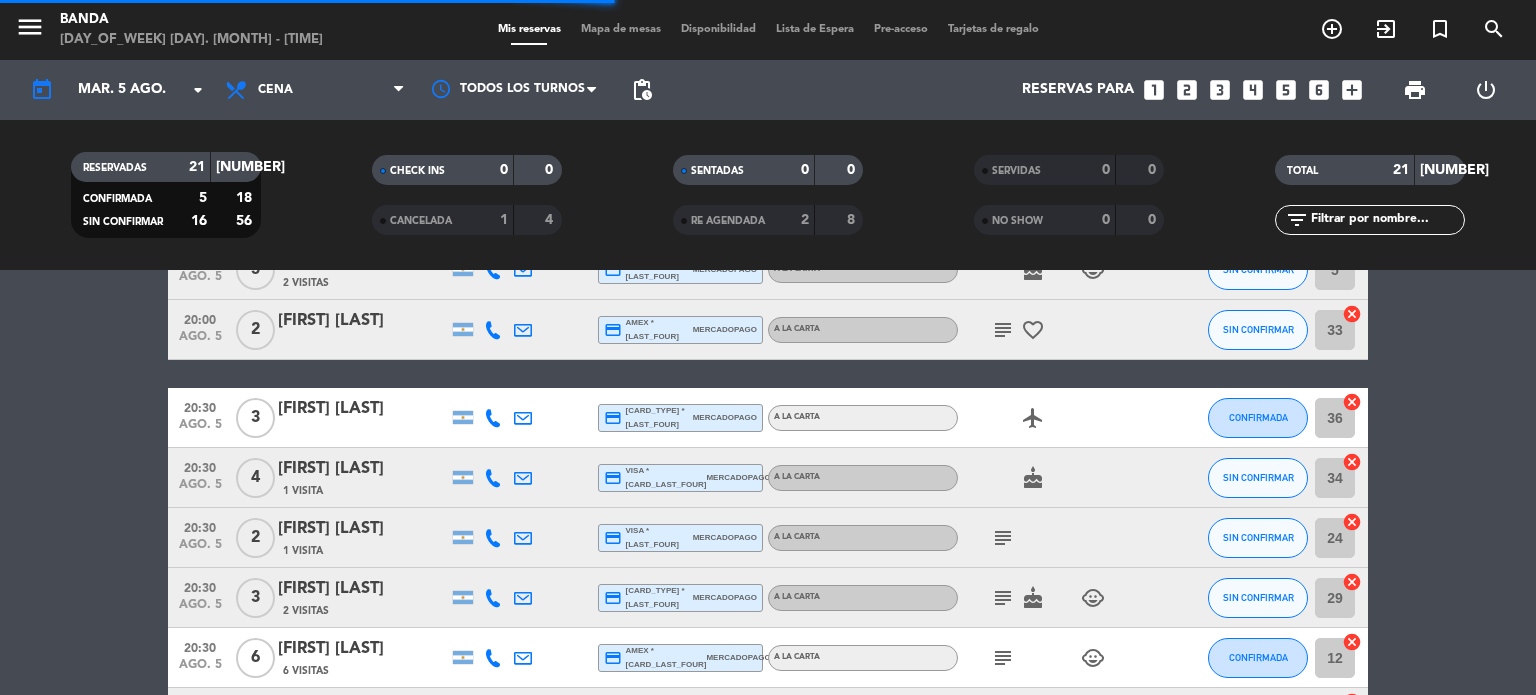 scroll, scrollTop: 1138, scrollLeft: 0, axis: vertical 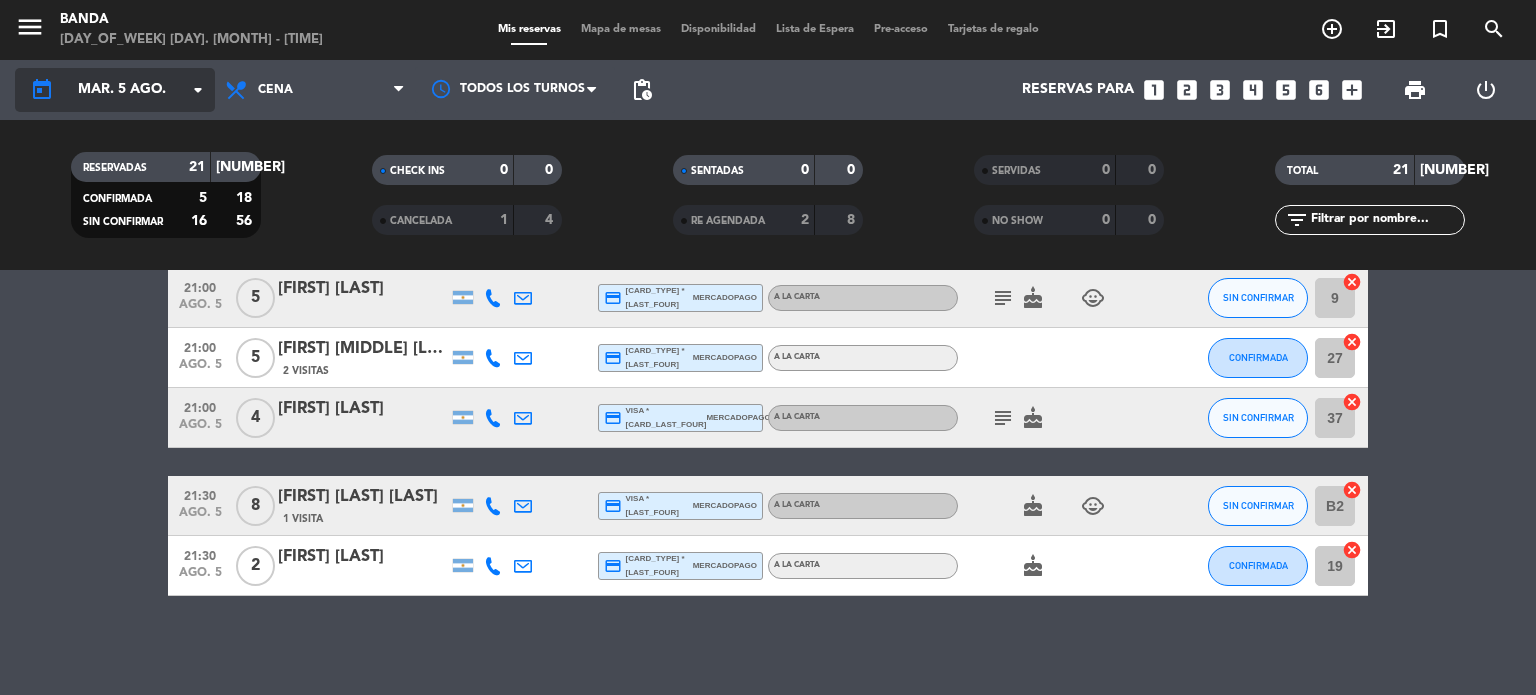 click on "mar. 5 ago." 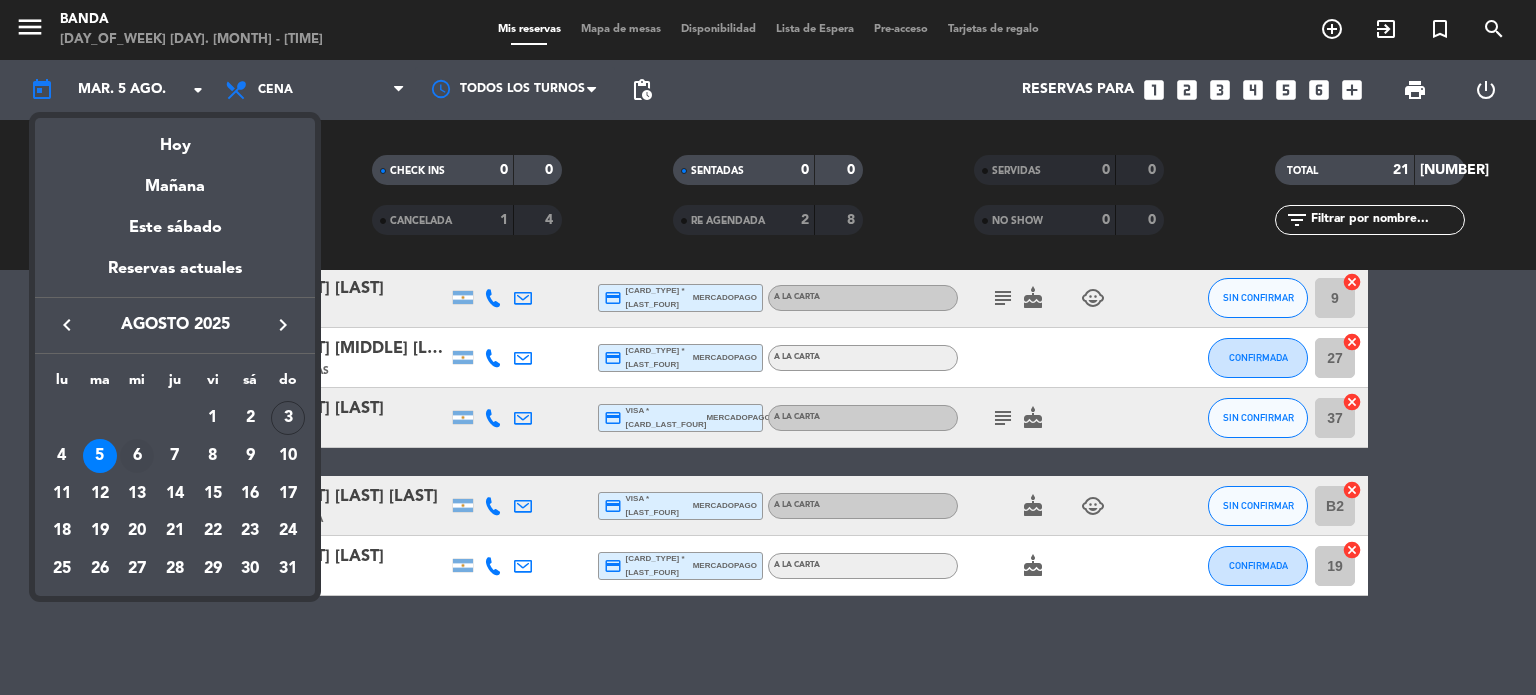 click on "6" at bounding box center [137, 456] 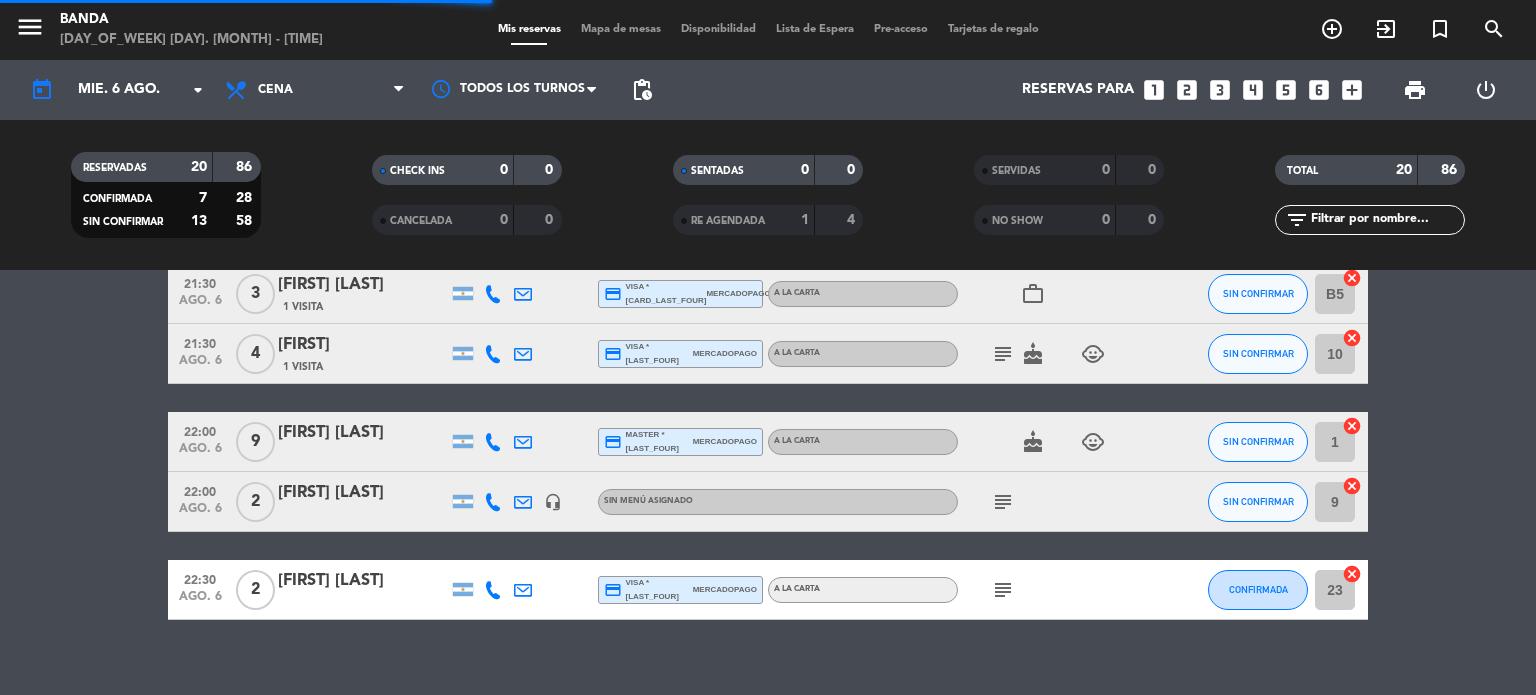 scroll, scrollTop: 1162, scrollLeft: 0, axis: vertical 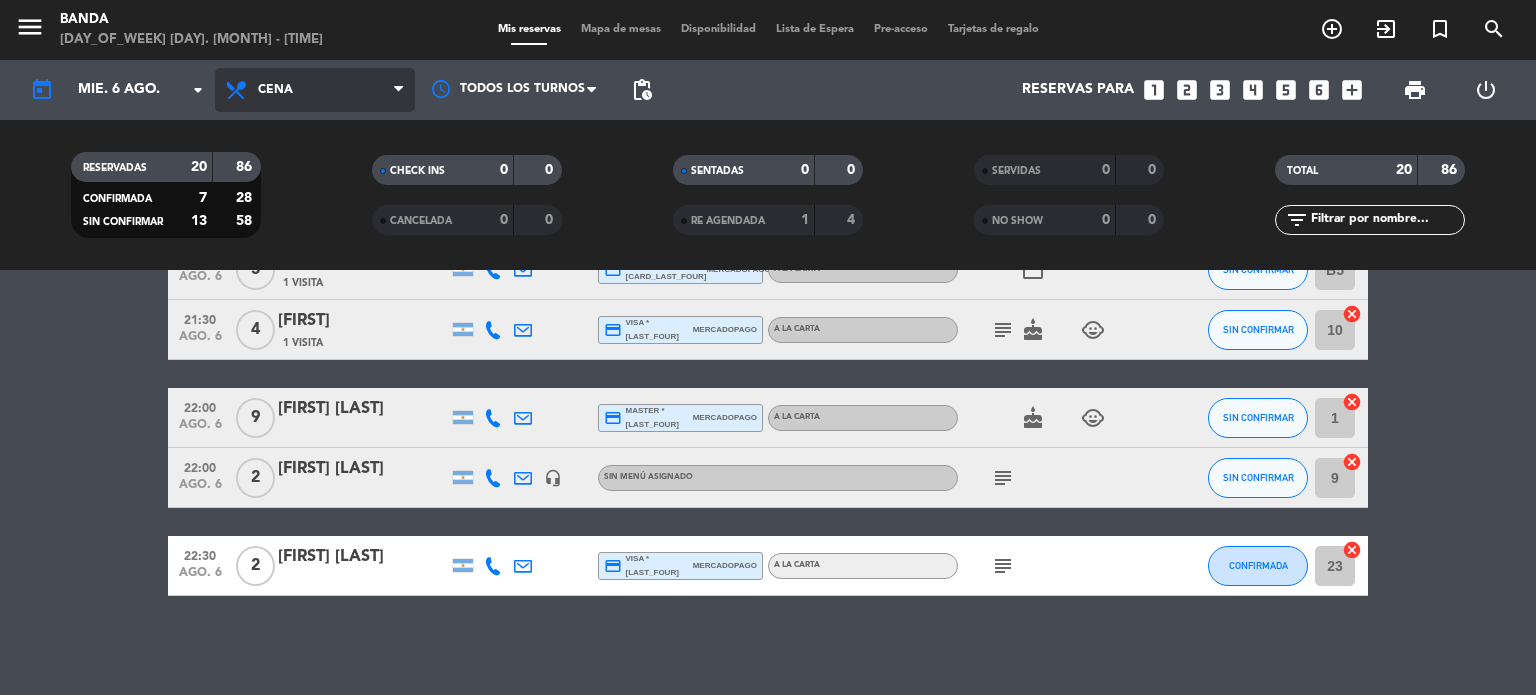 click on "Cena" at bounding box center (275, 90) 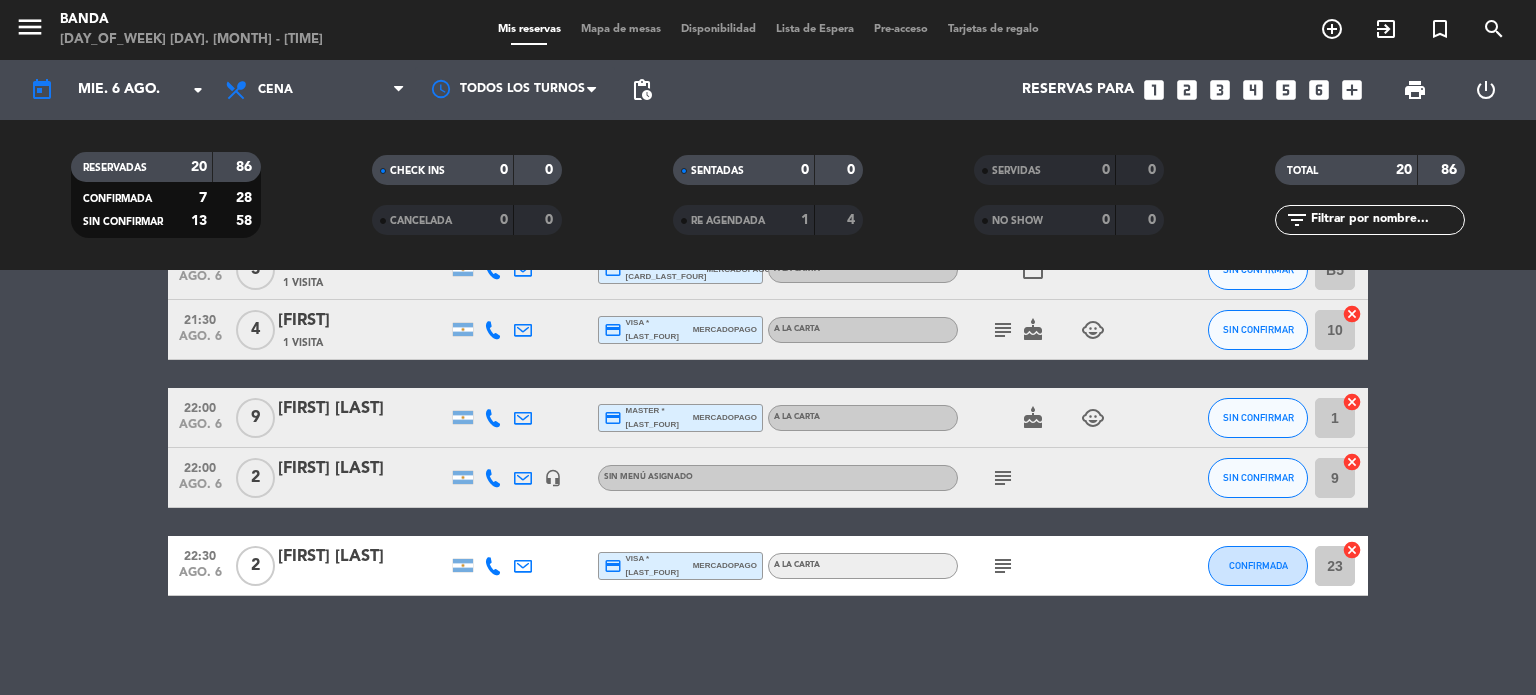 click on "[STATUS] [NUMBER] [NUMBER] [STATUS] [NUMBER] [NUMBER] [STATUS] [NUMBER] [NUMBER]" 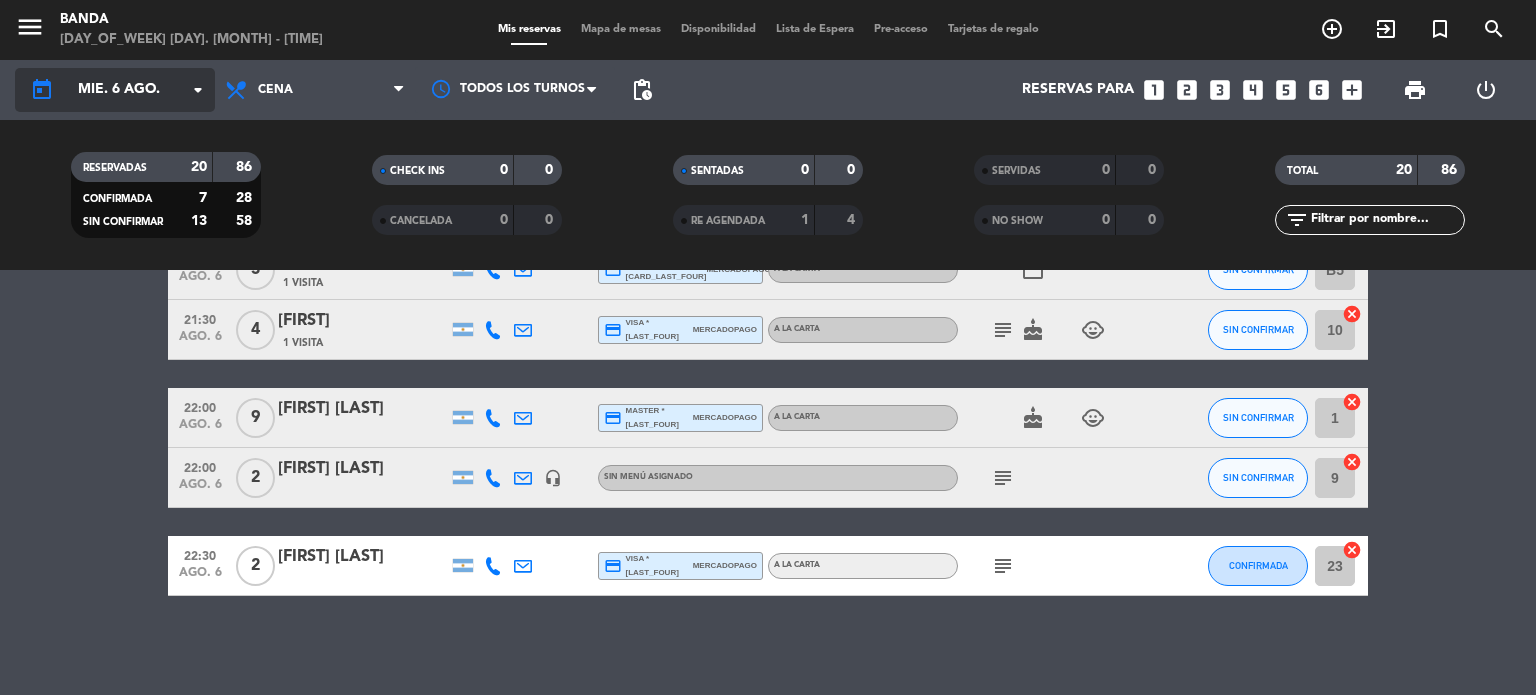click on "mié. 6 ago." 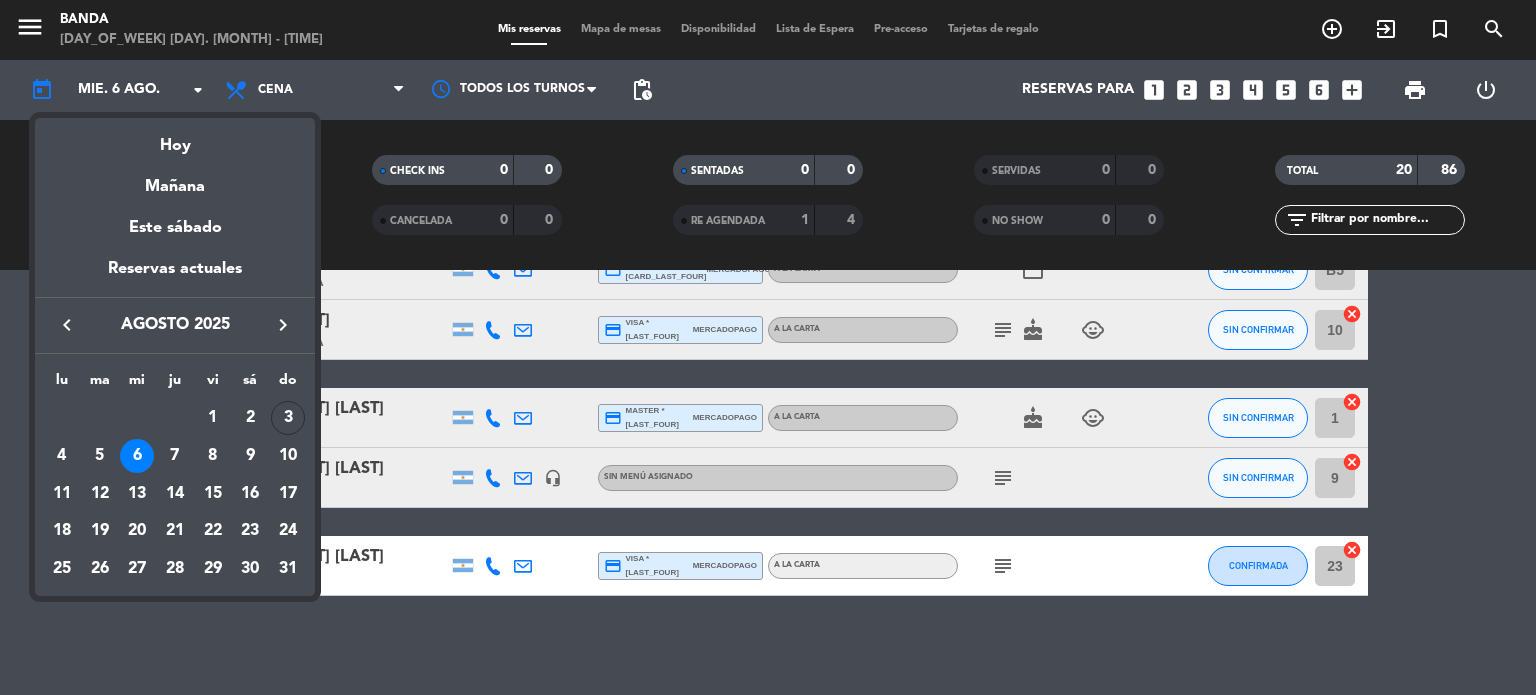 click at bounding box center [768, 347] 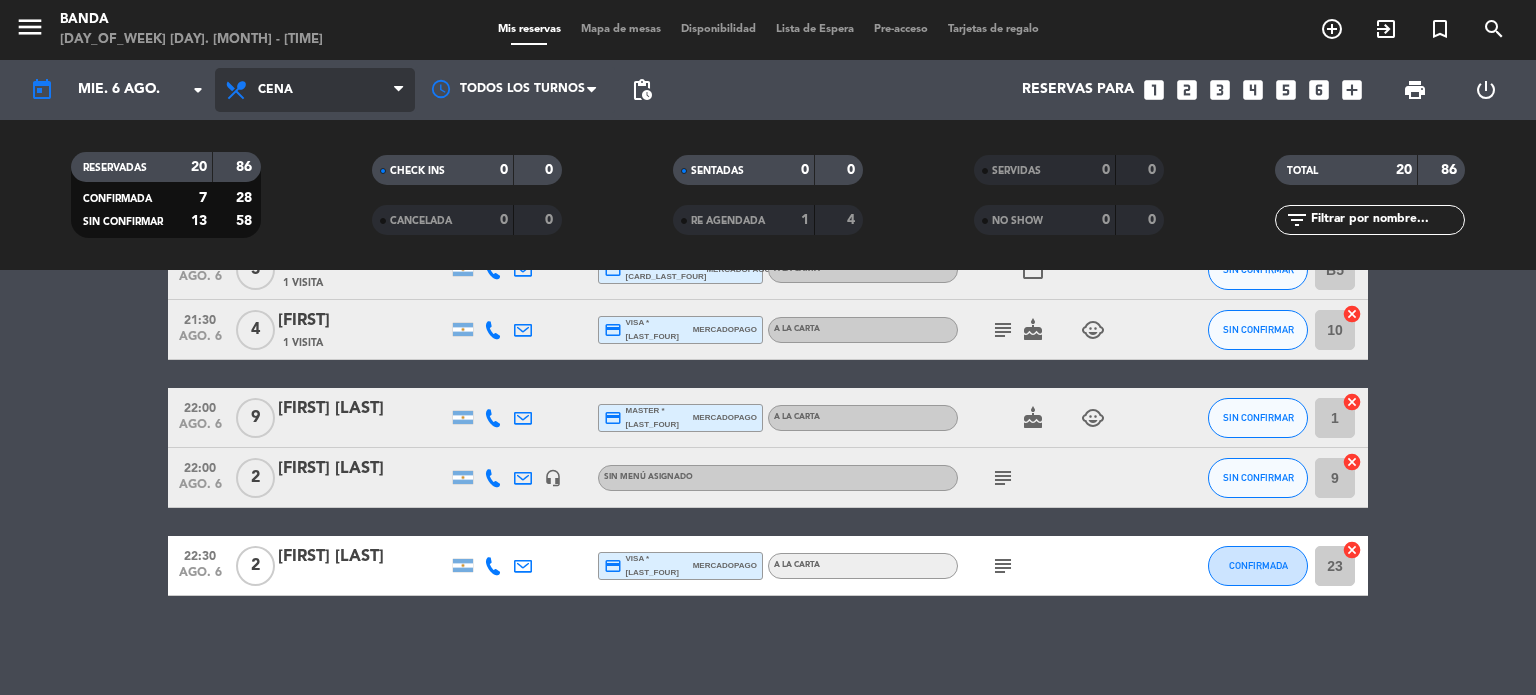 click on "Cena" at bounding box center (275, 90) 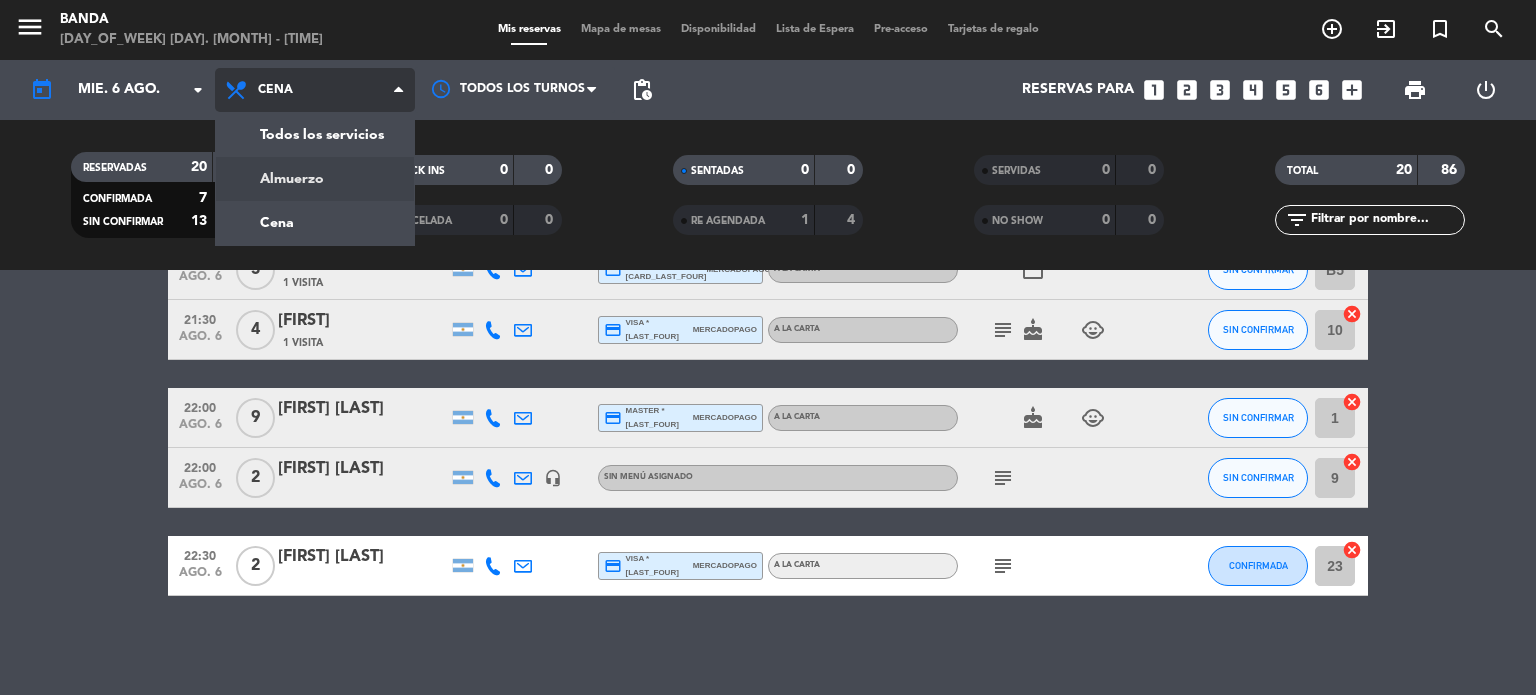 click on "menu Banda [DAY] [NUMBER] [MONTH] - [TIME] My reservations Table map Availability Waiting list Pre-access Gift cards add_circle_outline exit_to_app turned_in_not search today Wed [NUMBER] [MONTH] arrow_drop_down All services Lunch Dinner Dinner All services Lunch Dinner All shifts pending_actions Reservations for looks_one looks_two looks_3 looks_4 looks_5 looks_6 add_box print power_settings_new RESERVED [NUMBER] [NUMBER] CONFIRMED [NUMBER] [NUMBER] NOT CONFIRMED [NUMBER] [NUMBER] CHECK INS [NUMBER] [NUMBER] CANCELED [NUMBER] [NUMBER] SEATED [NUMBER] [NUMBER] RESCHEDULED [NUMBER] [NUMBER] SERVED [NUMBER] [NUMBER] NO SHOW [NUMBER] [NUMBER] TOTAL [NUMBER] [NUMBER] filter_list" 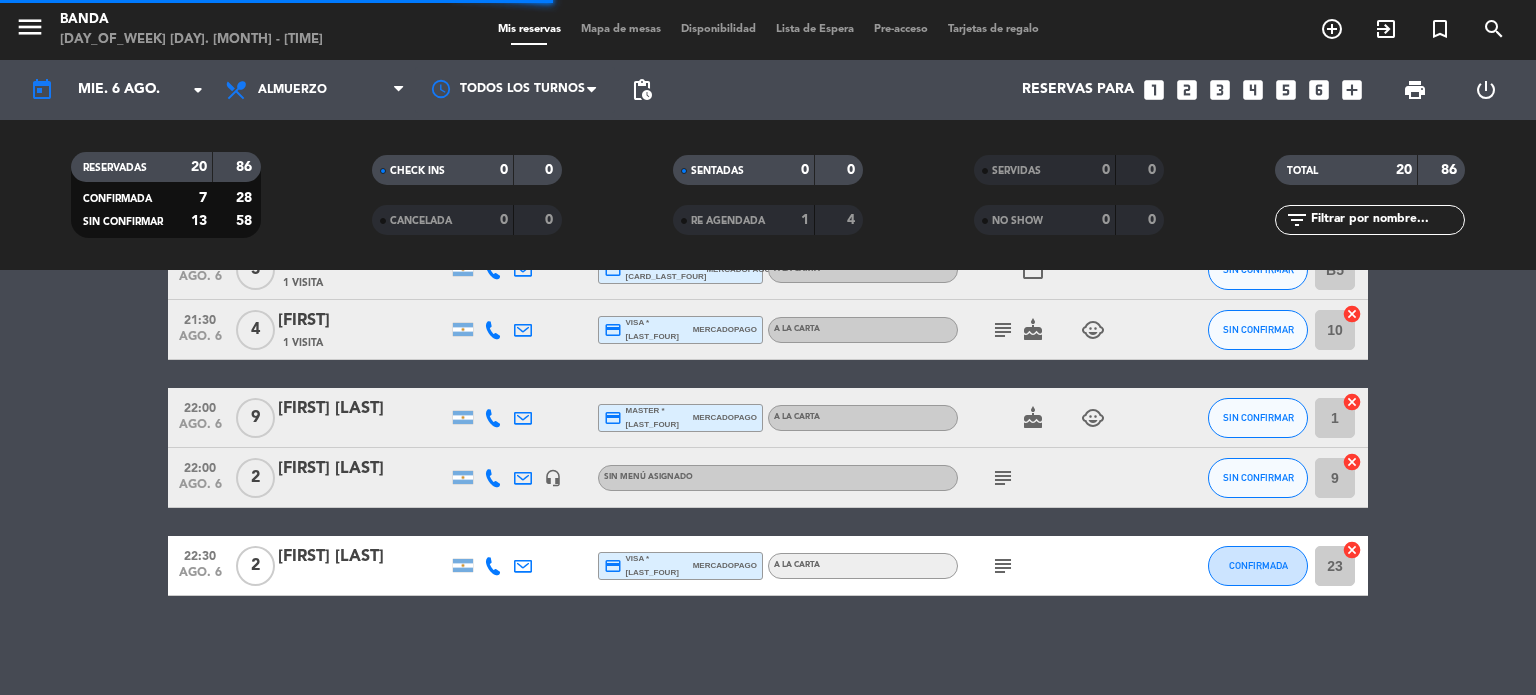 scroll, scrollTop: 1014, scrollLeft: 0, axis: vertical 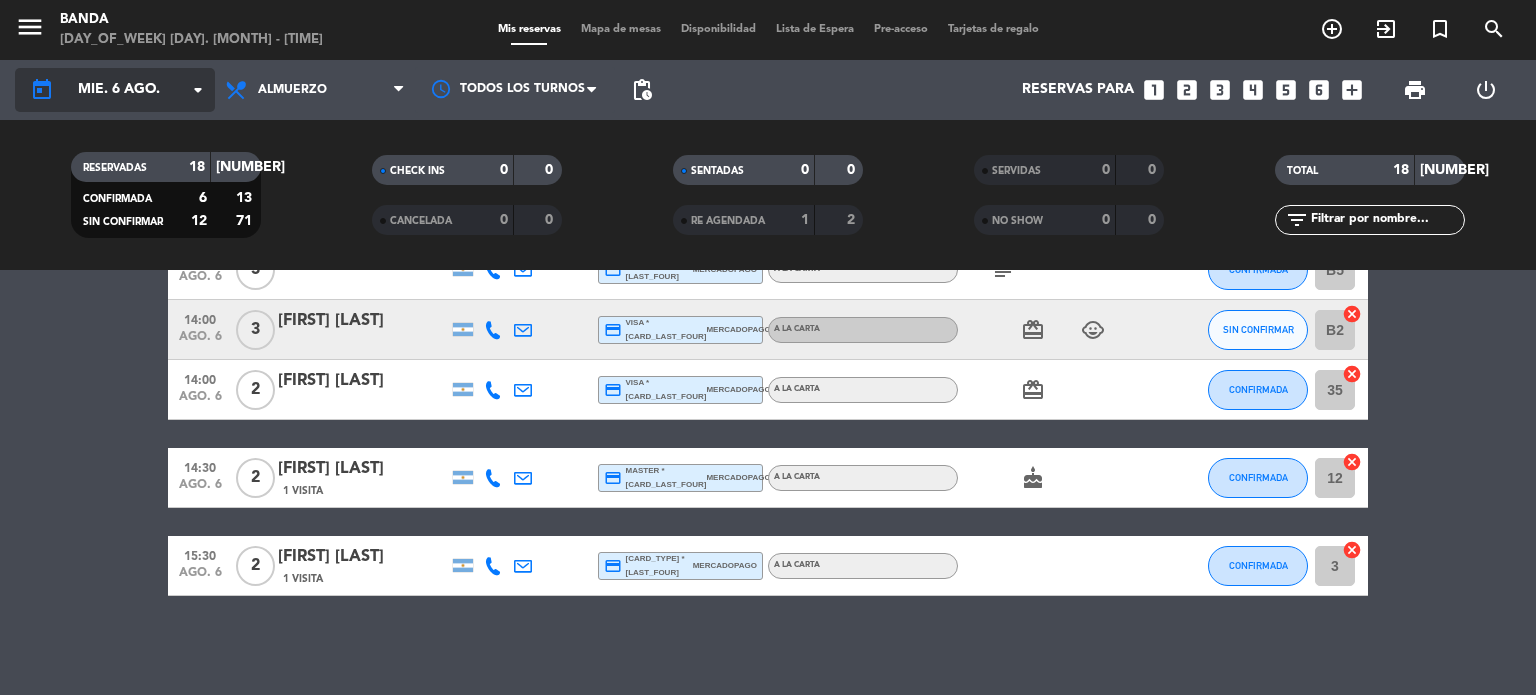 click on "mié. 6 ago." 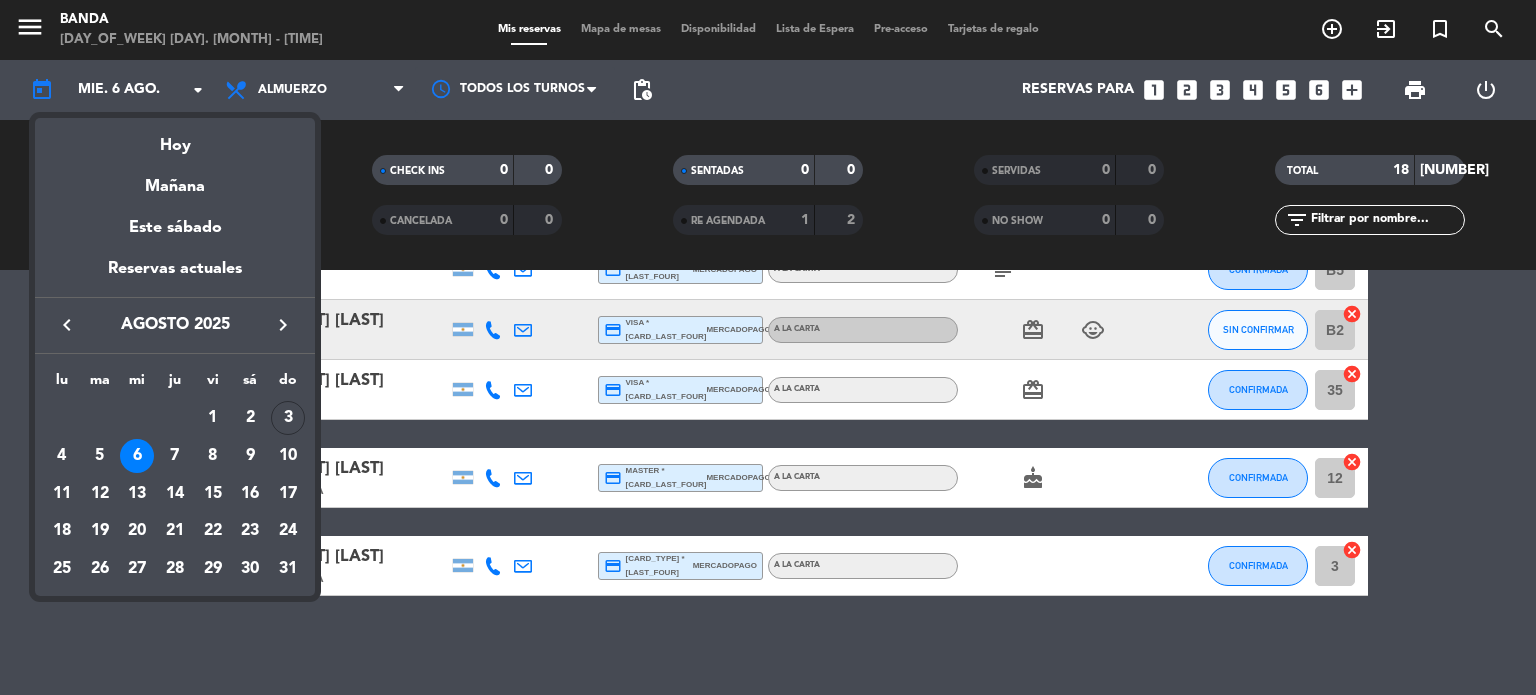 click on "7" at bounding box center (175, 456) 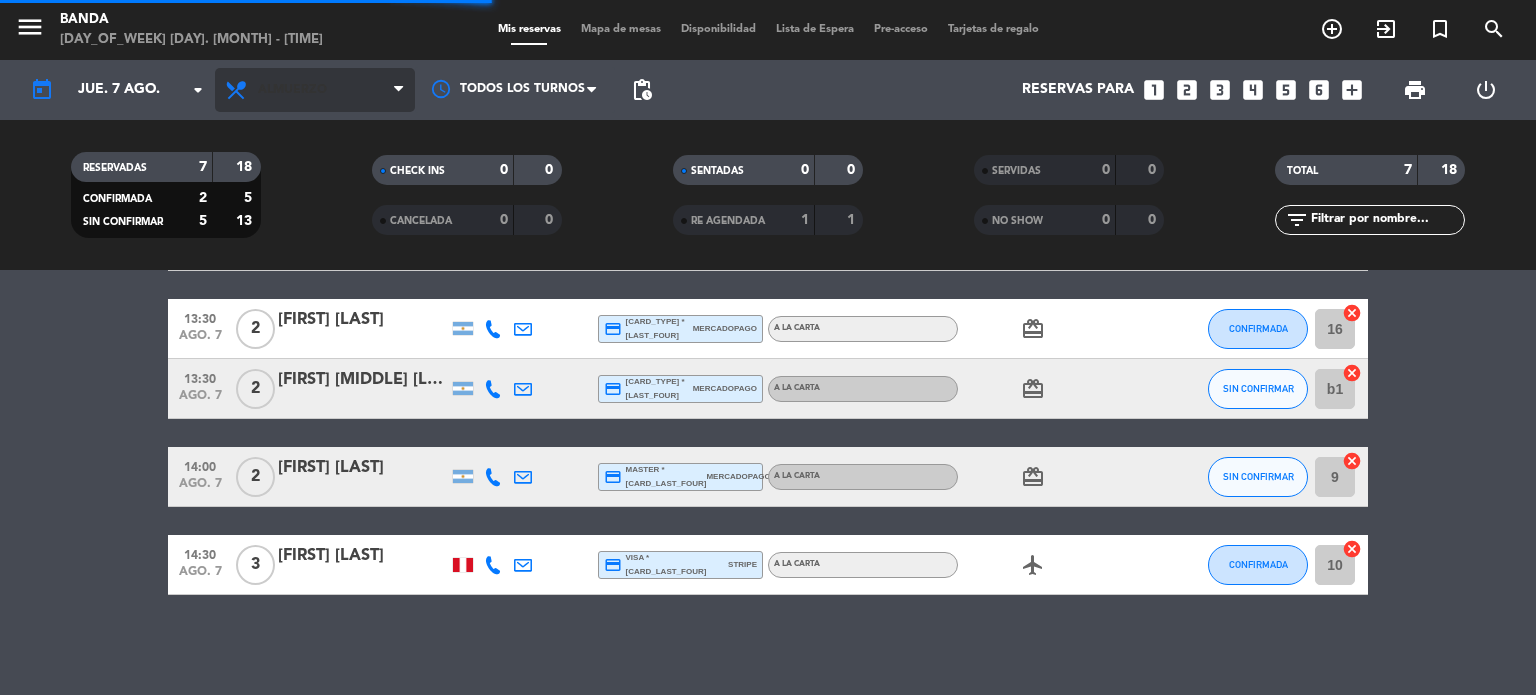 scroll, scrollTop: 298, scrollLeft: 0, axis: vertical 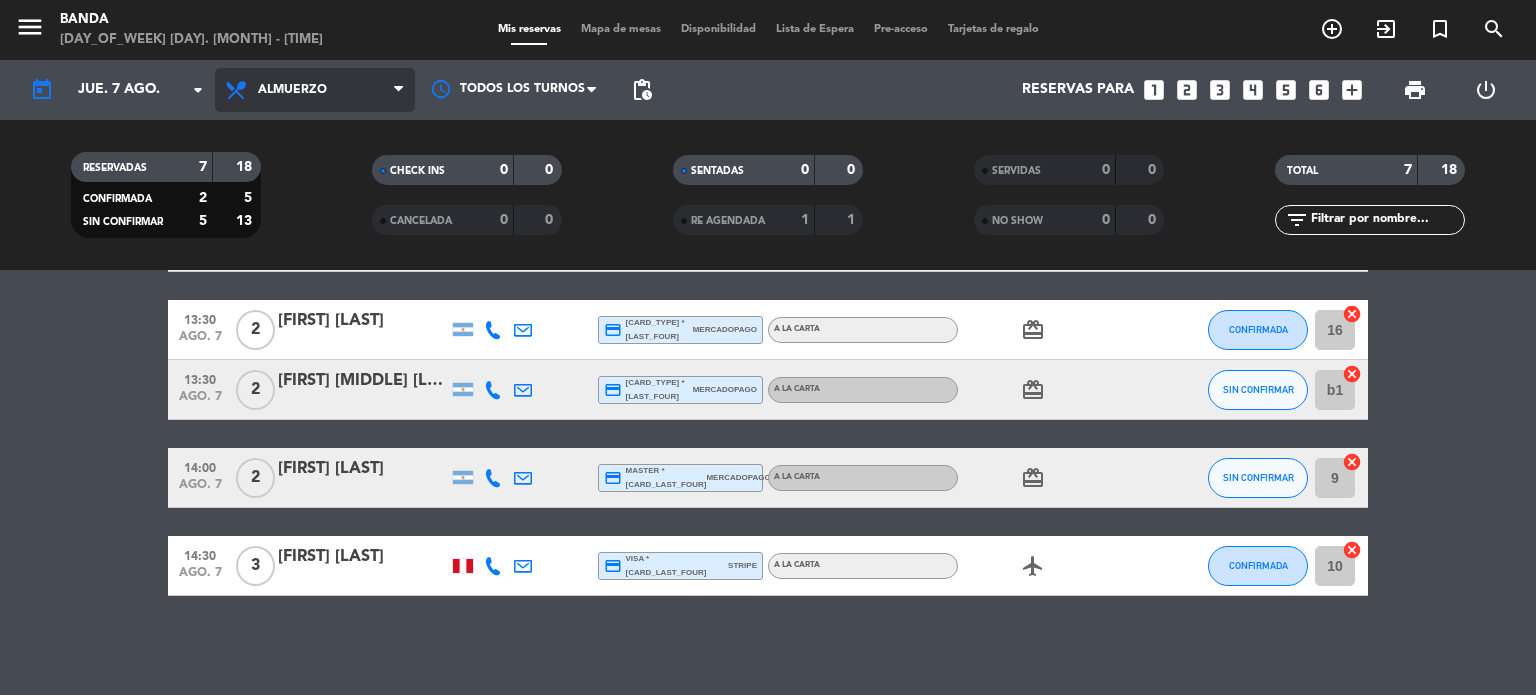click on "Almuerzo" at bounding box center [292, 90] 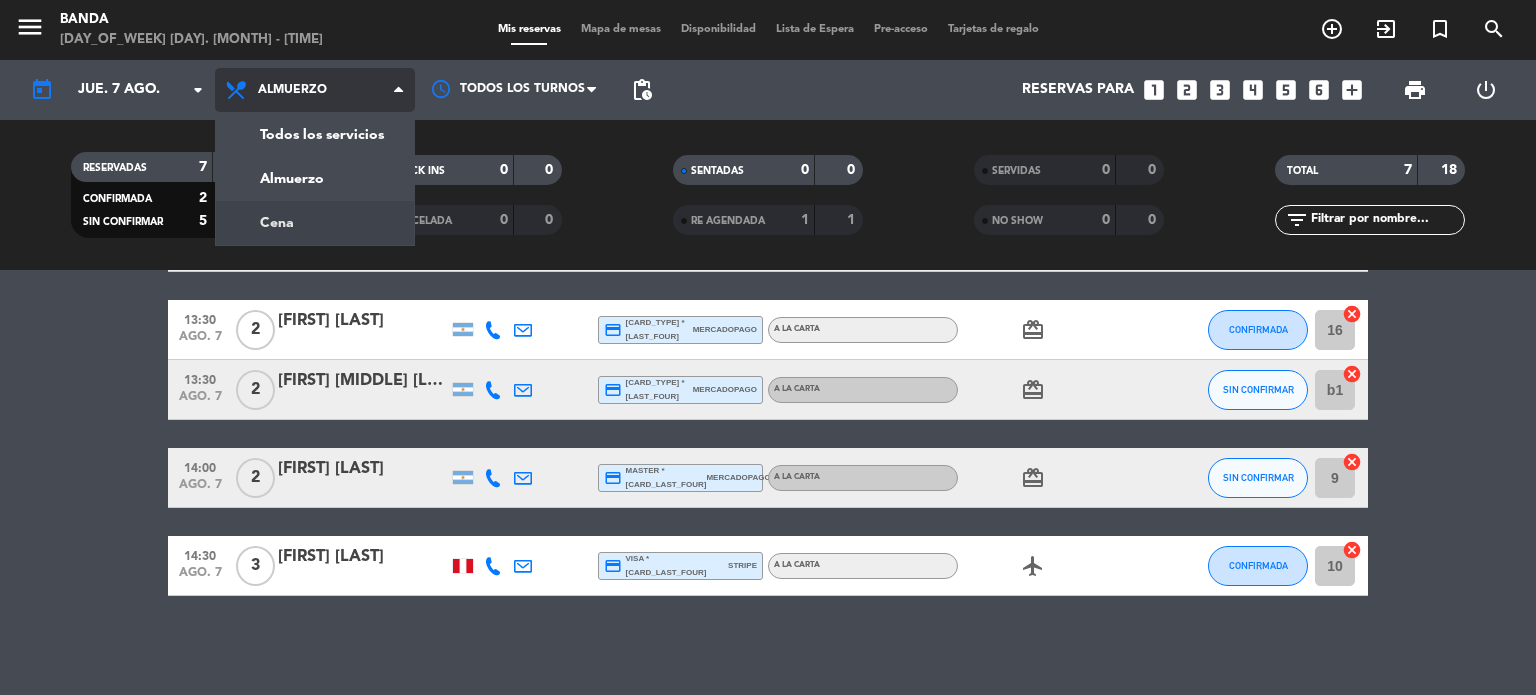 click on "menu Banda domingo 3. [MONTH] - 20:19 Mis reservas Mapa de mesas Disponibilidad Lista de Espera Pre-acceso Tarjetas de regalo add_circle_outline exit_to_app turned_in_not search today jue. 7 [MONTH] arrow_drop_down Todos los servicios Almuerzo Cena Almuerzo Todos los servicios Almuerzo Cena Todos los turnos fiber_manual_record pending_actions Reservas para looks_one looks_two looks_3 looks_4 looks_5 looks_6 add_box print power_settings_new RESERVADAS 7 18 CONFIRMADA 2 5 SIN CONFIRMAR 5 13 CHECK INS 0 0 CANCELADA 0 0 SENTADAS 0 0 RE AGENDADA 1 1 SERVIDAS 0 0 NO SHOW 0 0 TOTAL 7 18 filter_list" 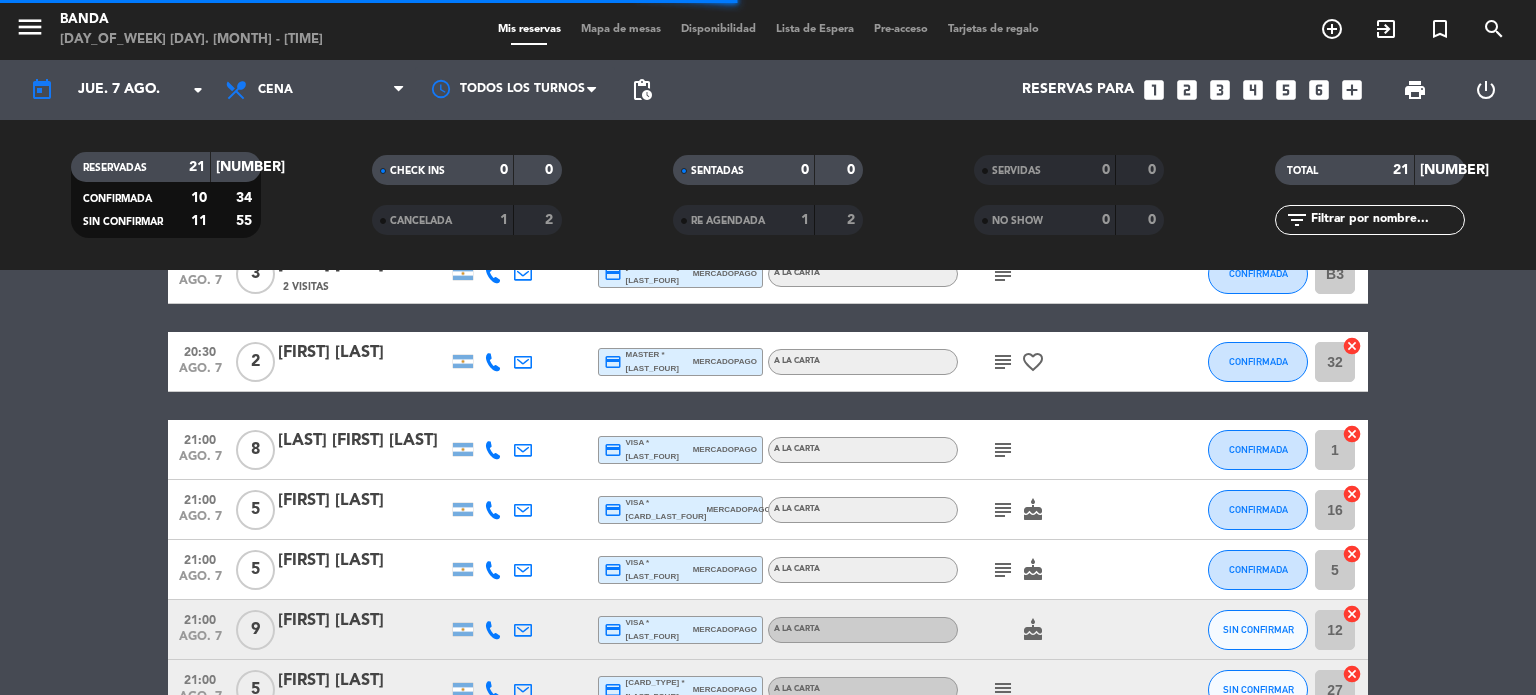 scroll, scrollTop: 1138, scrollLeft: 0, axis: vertical 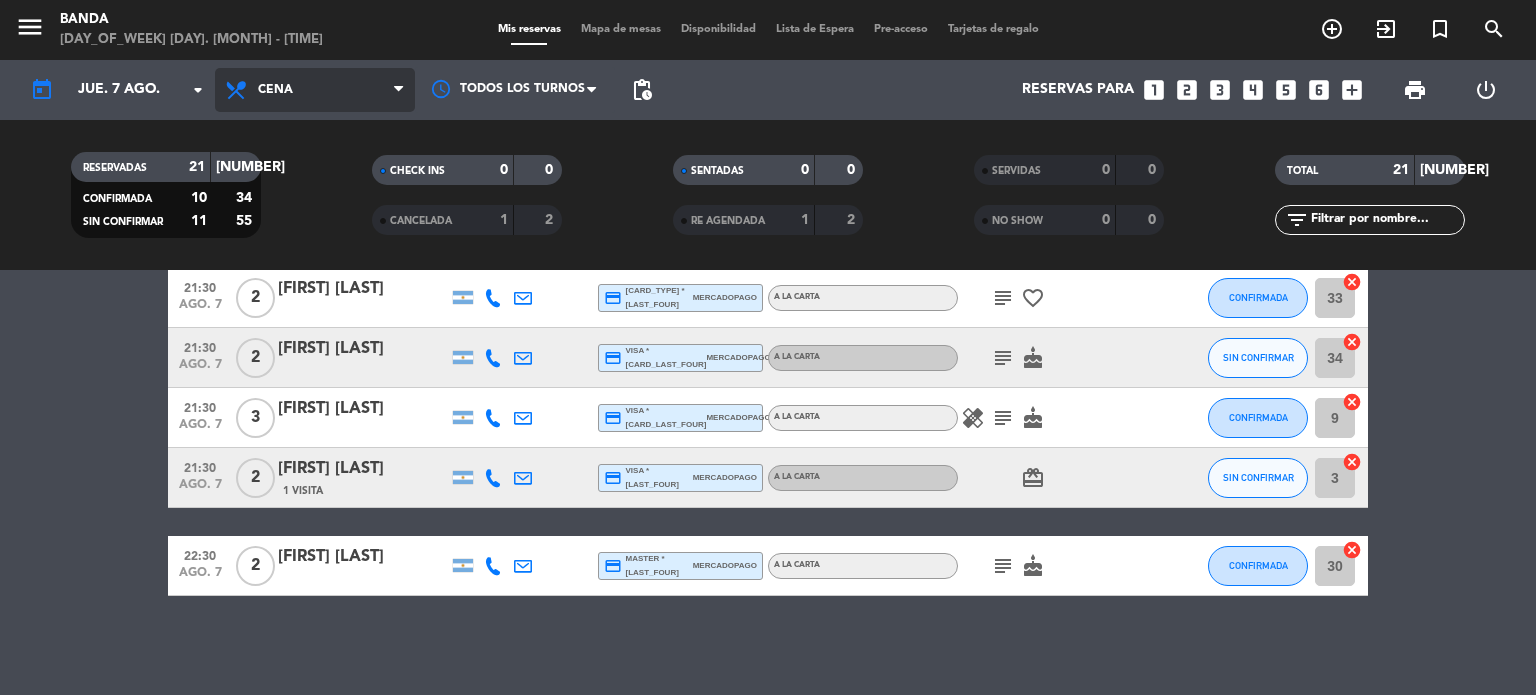 click on "Cena" at bounding box center [275, 90] 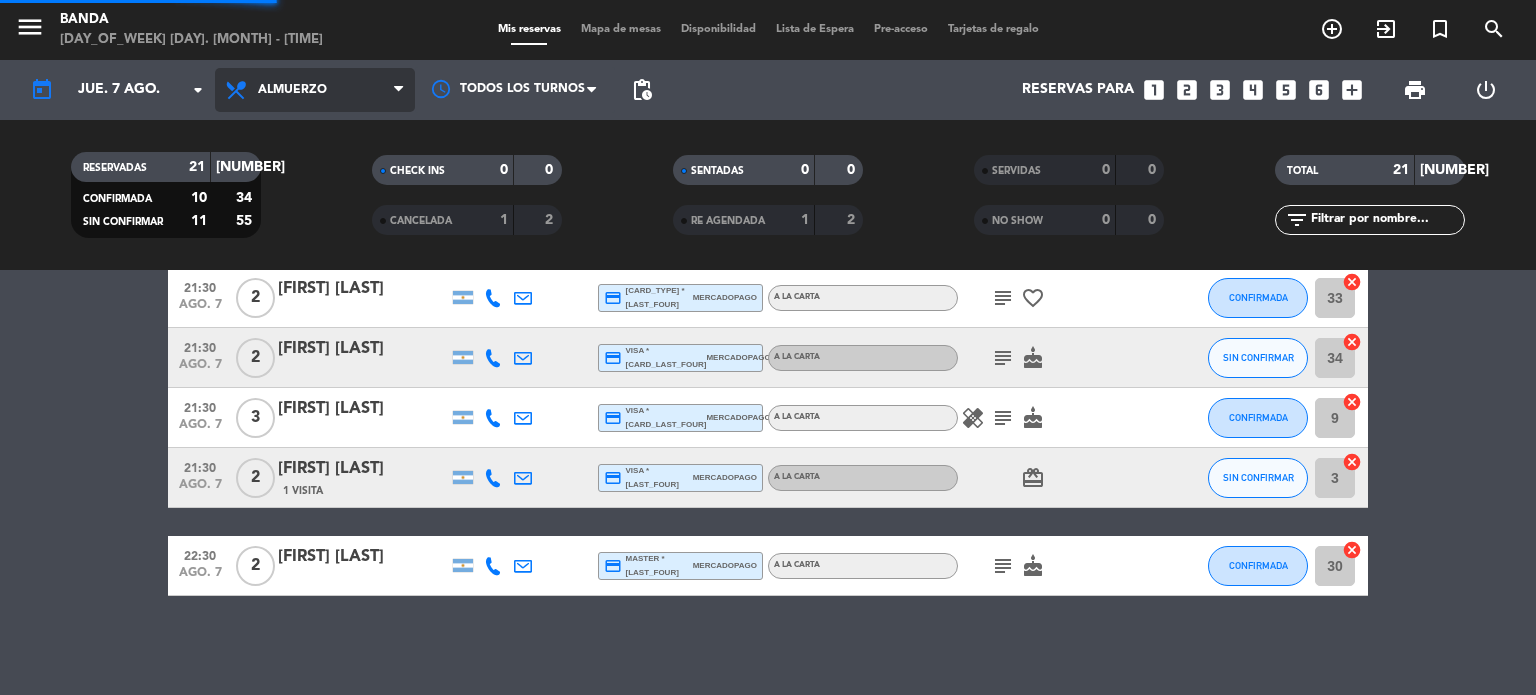 click on "menu Banda domingo 3. [MONTH] - 20:19 Mis reservas Mapa de mesas Disponibilidad Lista de Espera Pre-acceso Tarjetas de regalo add_circle_outline exit_to_app turned_in_not search today jue. 7 [MONTH] arrow_drop_down Todos los servicios Almuerzo Cena Almuerzo Todos los servicios Almuerzo Cena Todos los turnos pending_actions Reservas para looks_one looks_two looks_3 looks_4 looks_5 looks_6 add_box print power_settings_new RESERVADAS 21 89 CONFIRMADA 10 34 SIN CONFIRMAR 11 55 CHECK INS 0 0 CANCELADA 1 2 SENTADAS 0 0 RE AGENDADA 1 2 SERVIDAS 0 0 NO SHOW 0 0 TOTAL 21 89 filter_list" 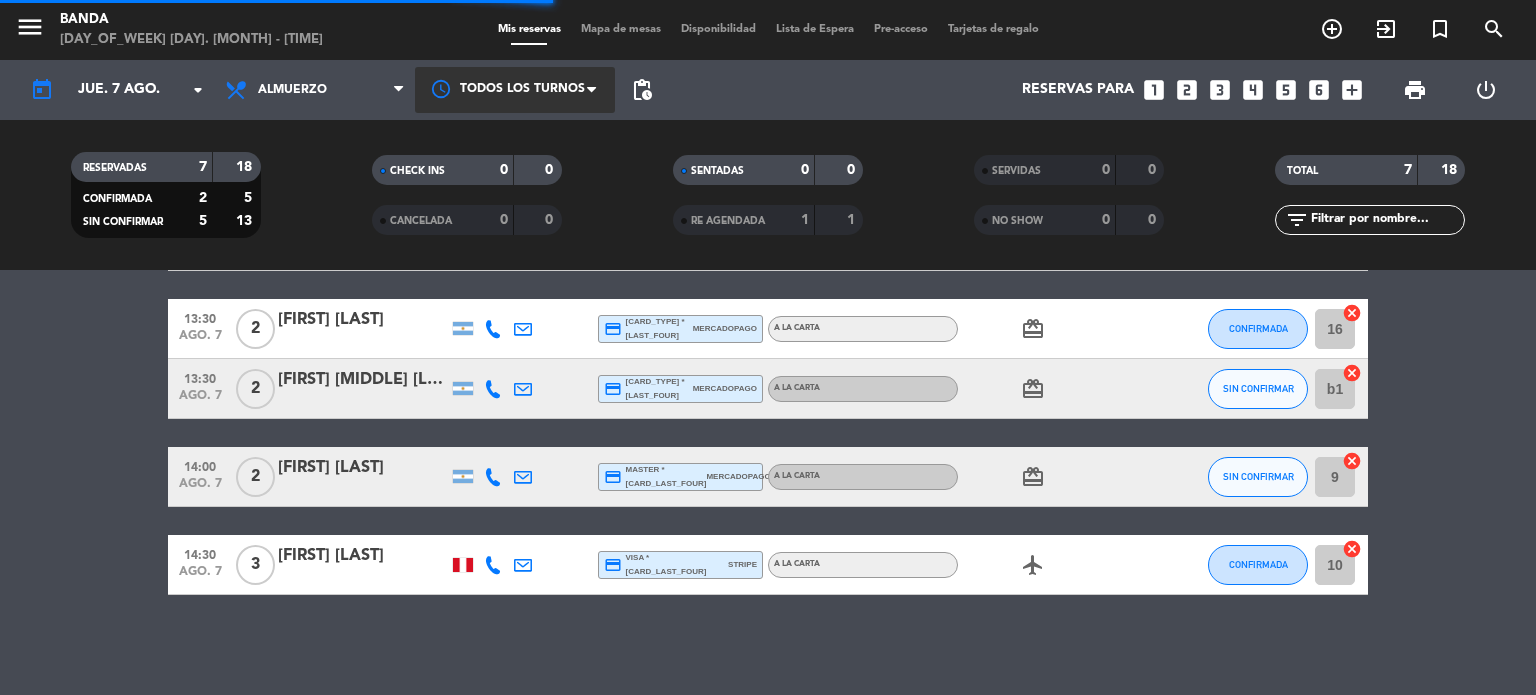 scroll, scrollTop: 298, scrollLeft: 0, axis: vertical 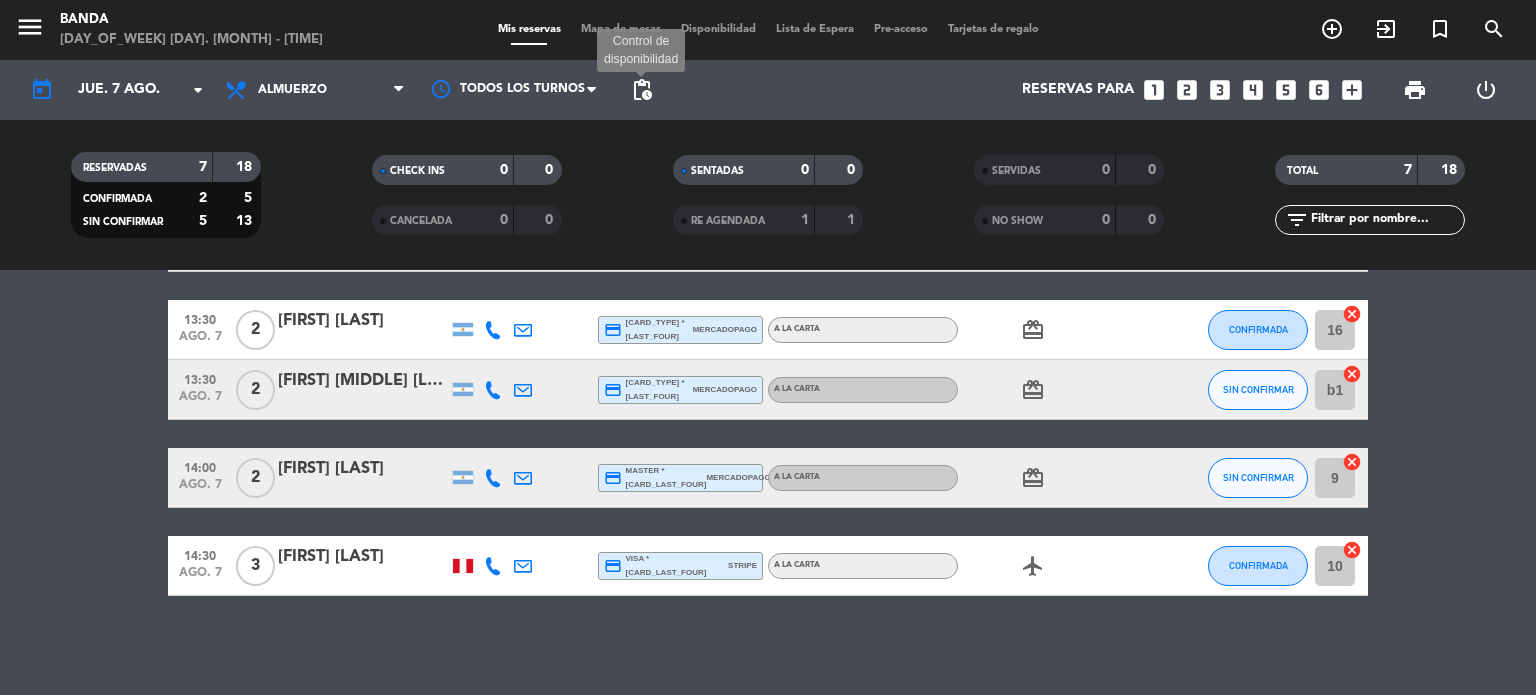 click on "pending_actions" 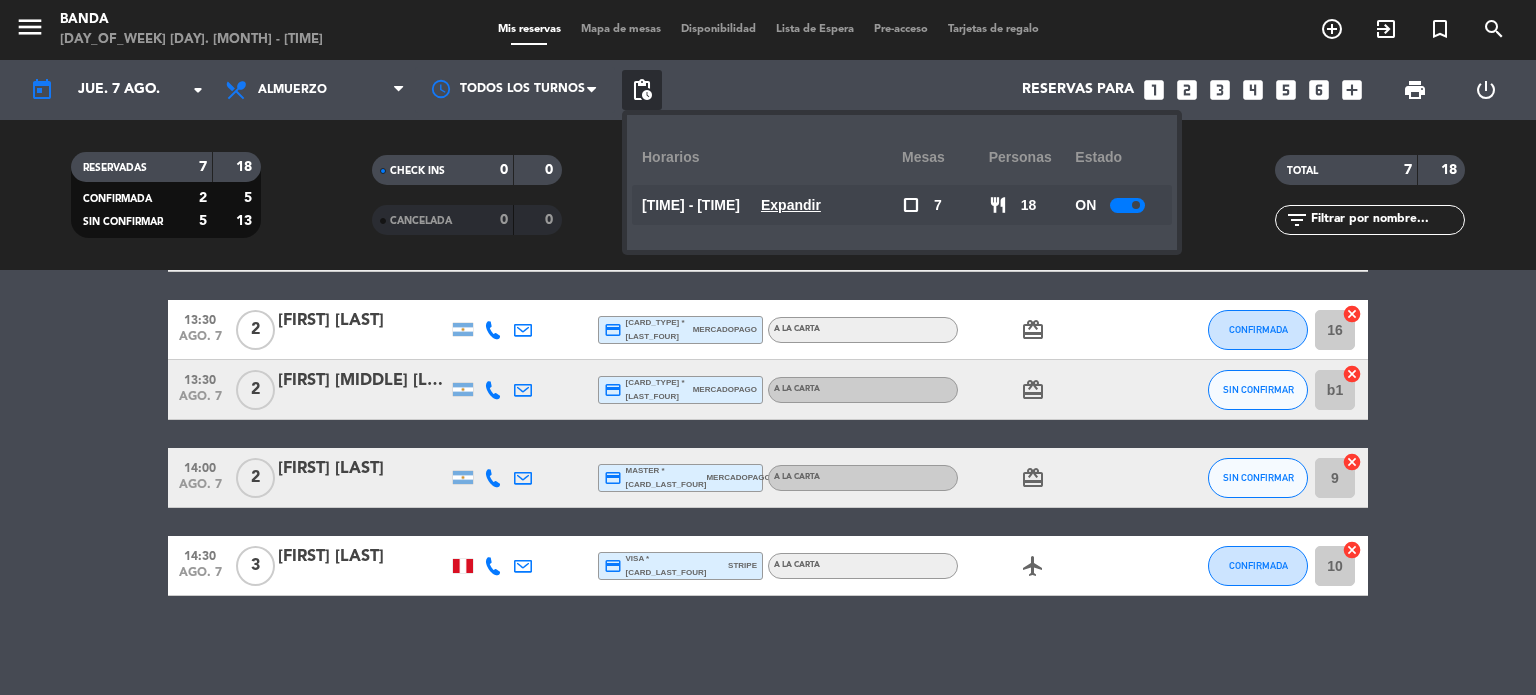 click on "Expandir" 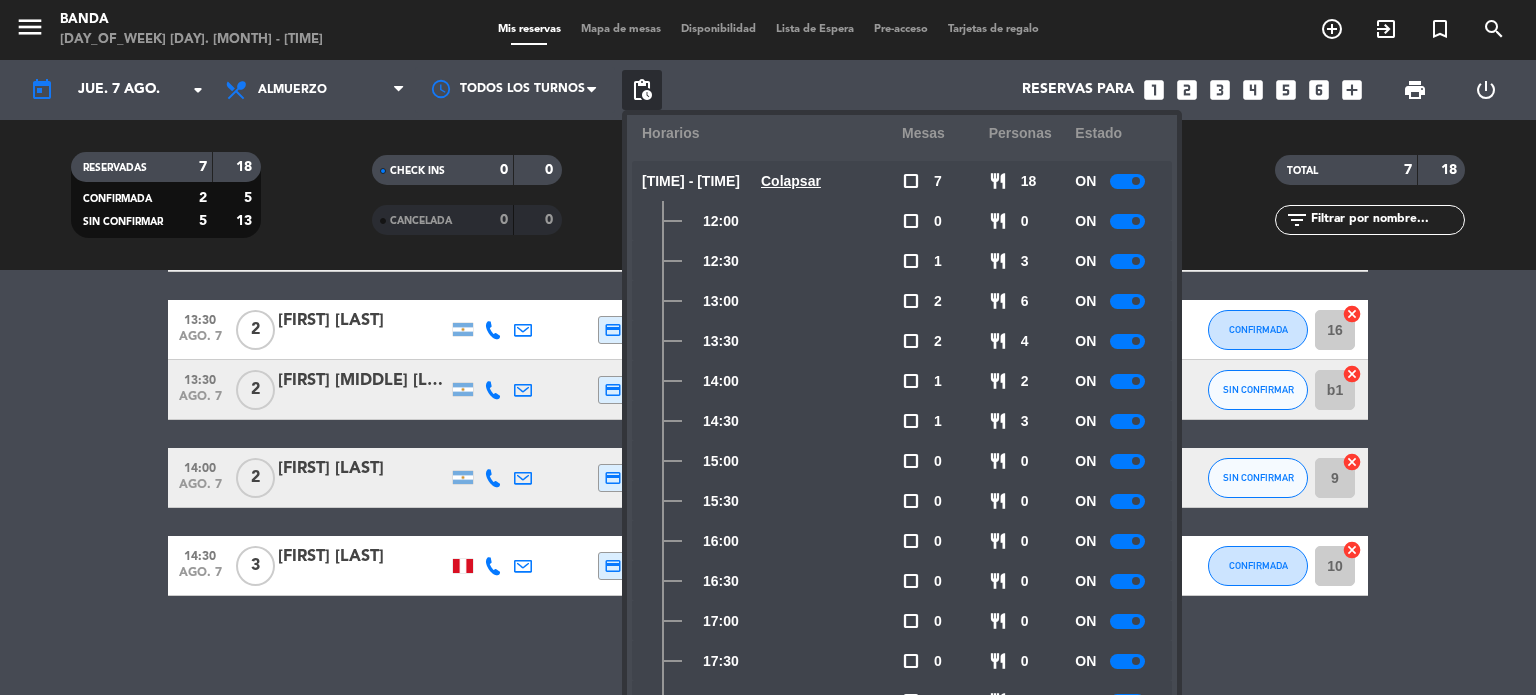 scroll, scrollTop: 55, scrollLeft: 0, axis: vertical 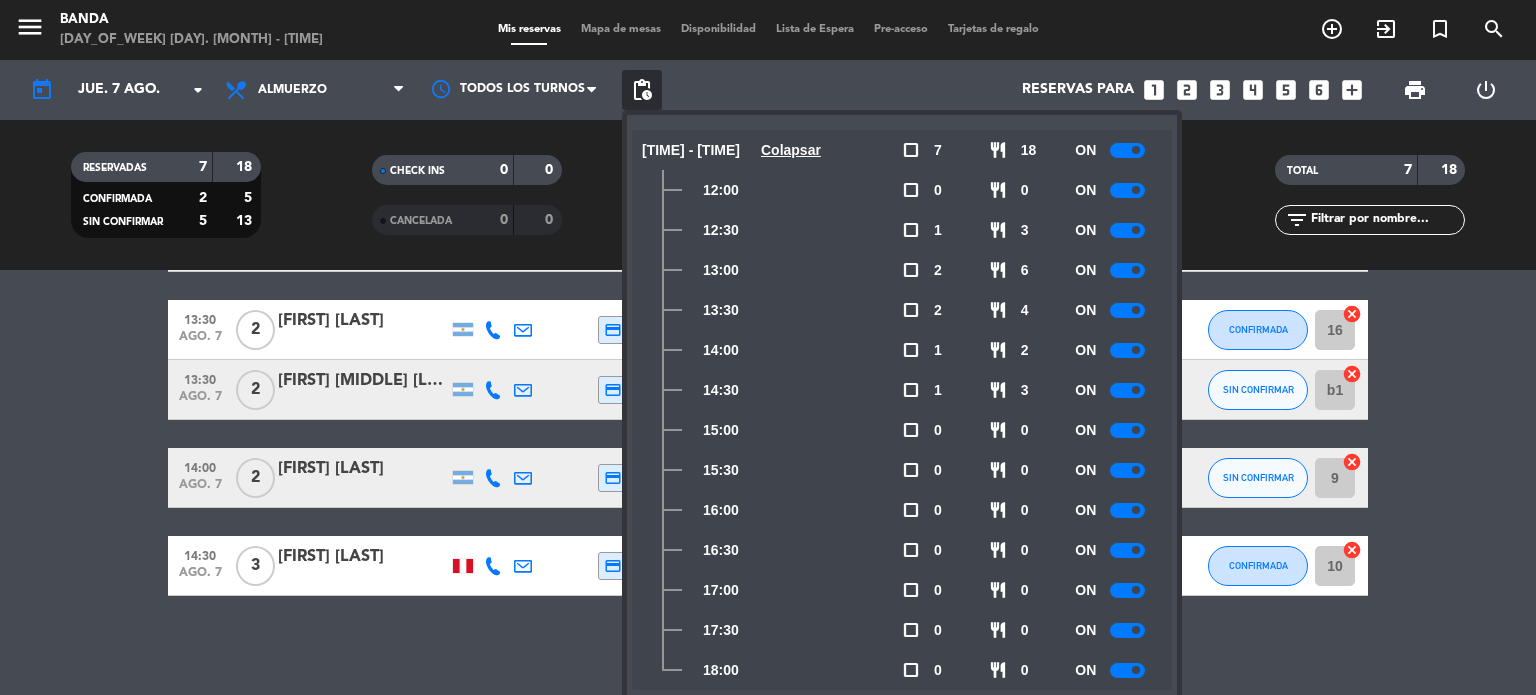 click on "No notes for this service. Click to add one [TIME] [MONTH] [NUMBER] [FIRST] [LAST] [NUMBER] Visit [CARD_TYPE] * [CARD_LAST_FOUR] [PAYMENT_METHOD] [MEAL_TYPE] [ICON] [ICON] [STATUS] [LETTER] [ICON] [TIME] [MONTH] [NUMBER] [FIRST] [LAST] [ICON] [MENU_STATUS] [ICON] [ICON] [STATUS] [NUMBER] [ICON] [TIME] [MONTH] [NUMBER] [FIRST] [LAST] [ICON] [MENU_STATUS] [ICON] [ICON] [STATUS] [LETTER] [ICON] [TIME] [MONTH] [NUMBER] [FIRST] [LAST] [CARD_TYPE] * [CARD_LAST_FOUR] [PAYMENT_METHOD] [MEAL_TYPE] [ICON] [ICON] [STATUS] [LETTER] [ICON] [TIME] [MONTH] [NUMBER] [FIRST] [LAST] [CARD_TYPE] * [CARD_LAST_FOUR] [PAYMENT_METHOD] [MEAL_TYPE] [ICON] [ICON] [STATUS] [LETTER] [ICON] [TIME] [MONTH] [NUMBER] [FIRST] [LAST] [CARD_TYPE] * [CARD_LAST_FOUR] [STRIPE] [MEAL_TYPE] [ICON] [ICON] [STATUS] [NUMBER] [ICON]" 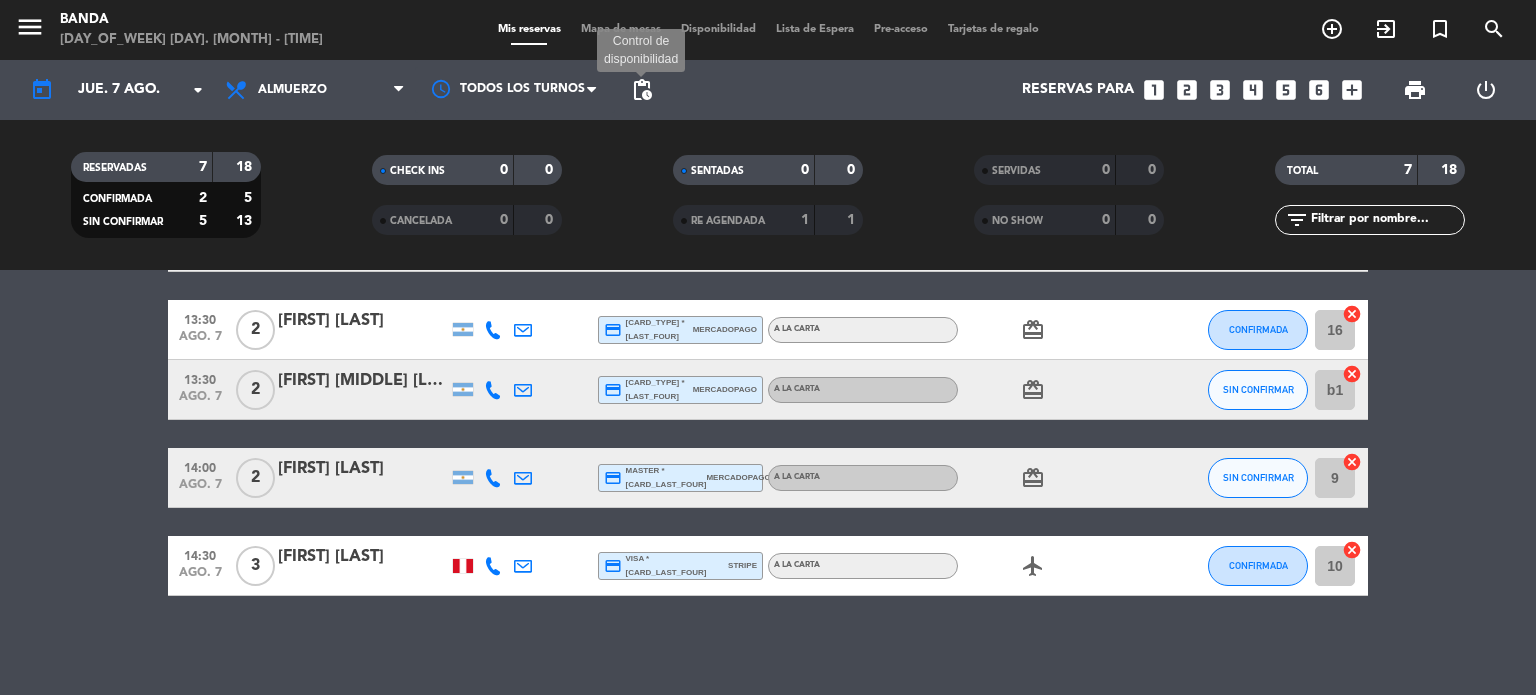 click on "pending_actions" 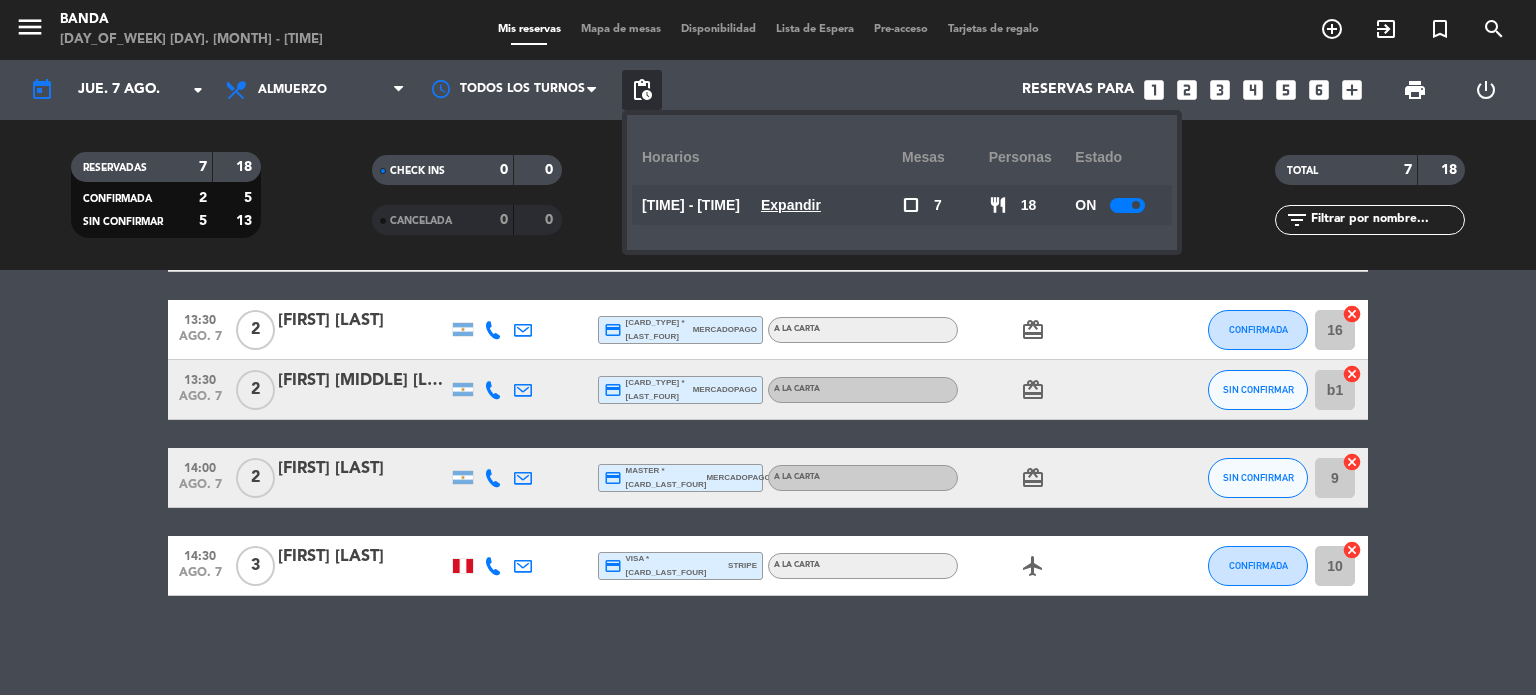 click on "Expandir" 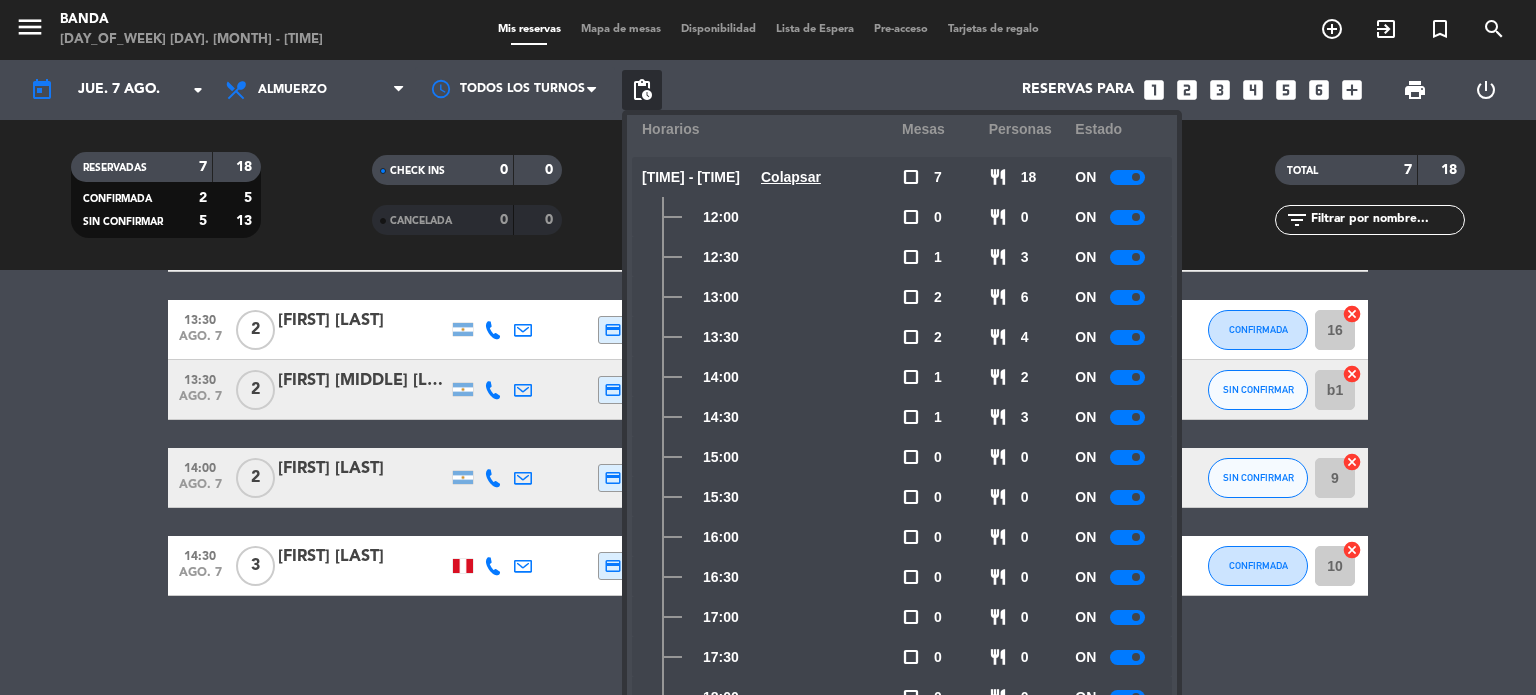 scroll, scrollTop: 55, scrollLeft: 0, axis: vertical 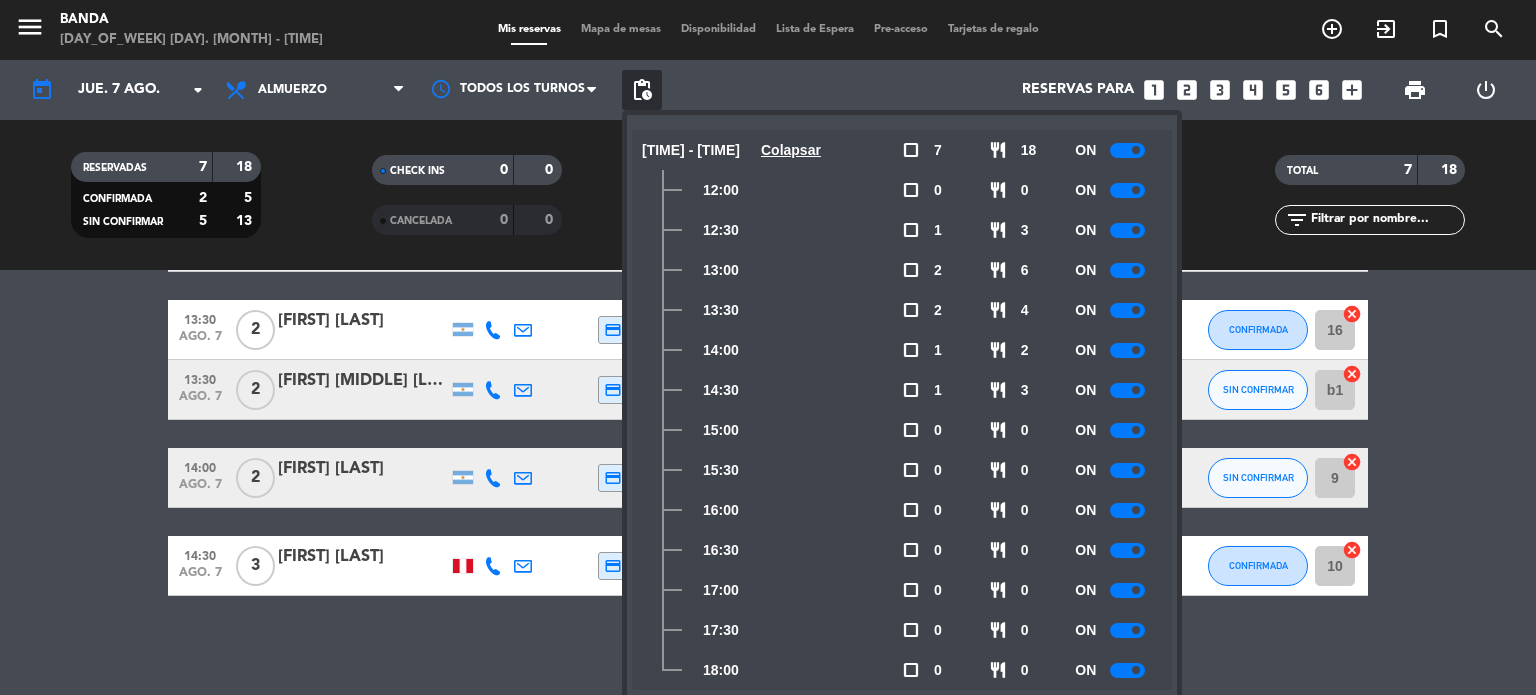 click 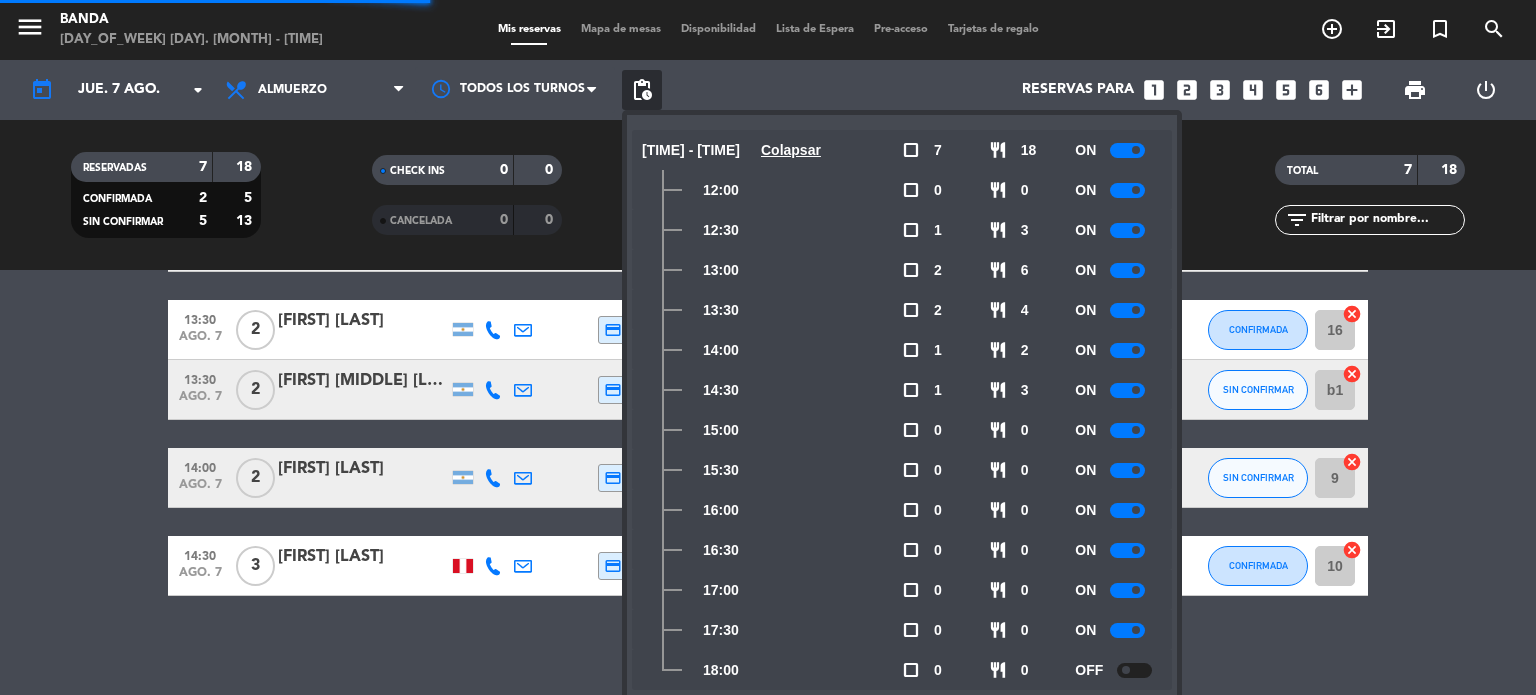 click 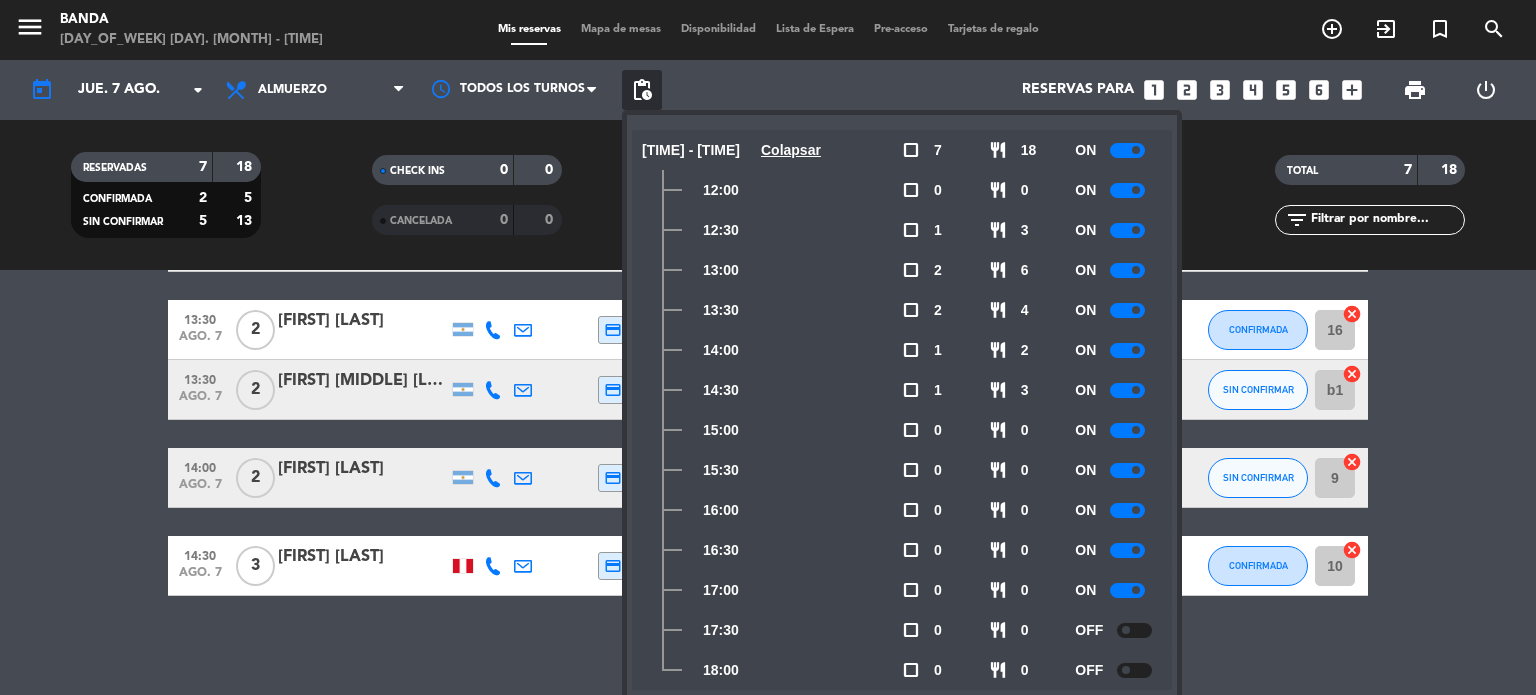 click on "ON" 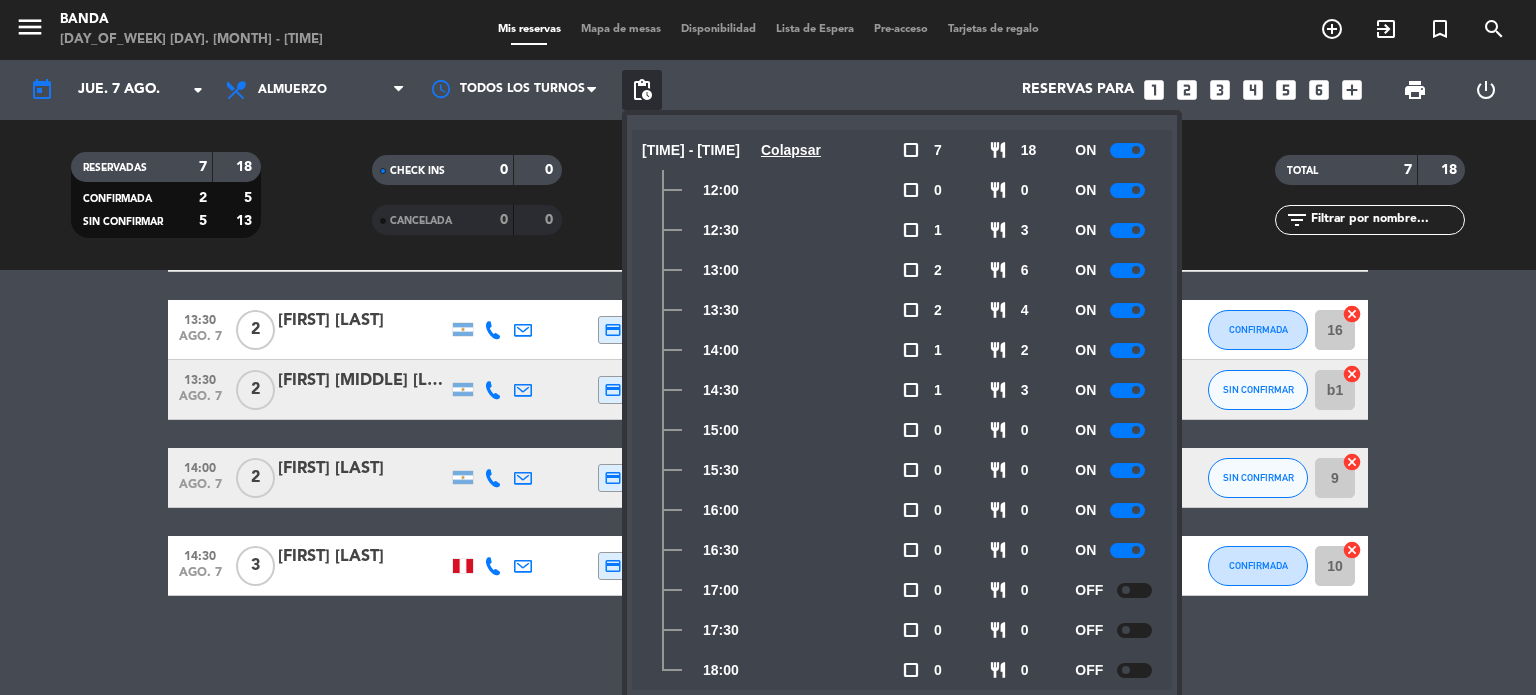 click on "ON" 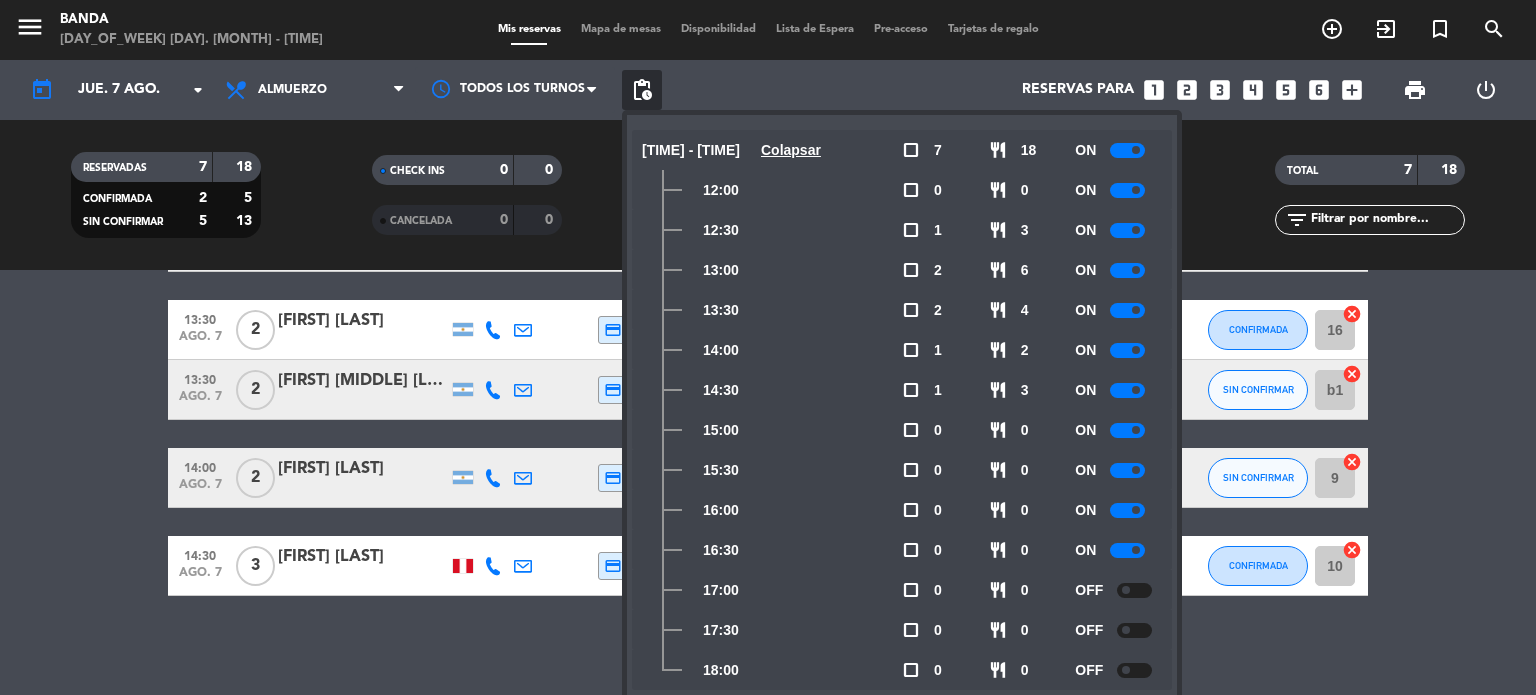 click 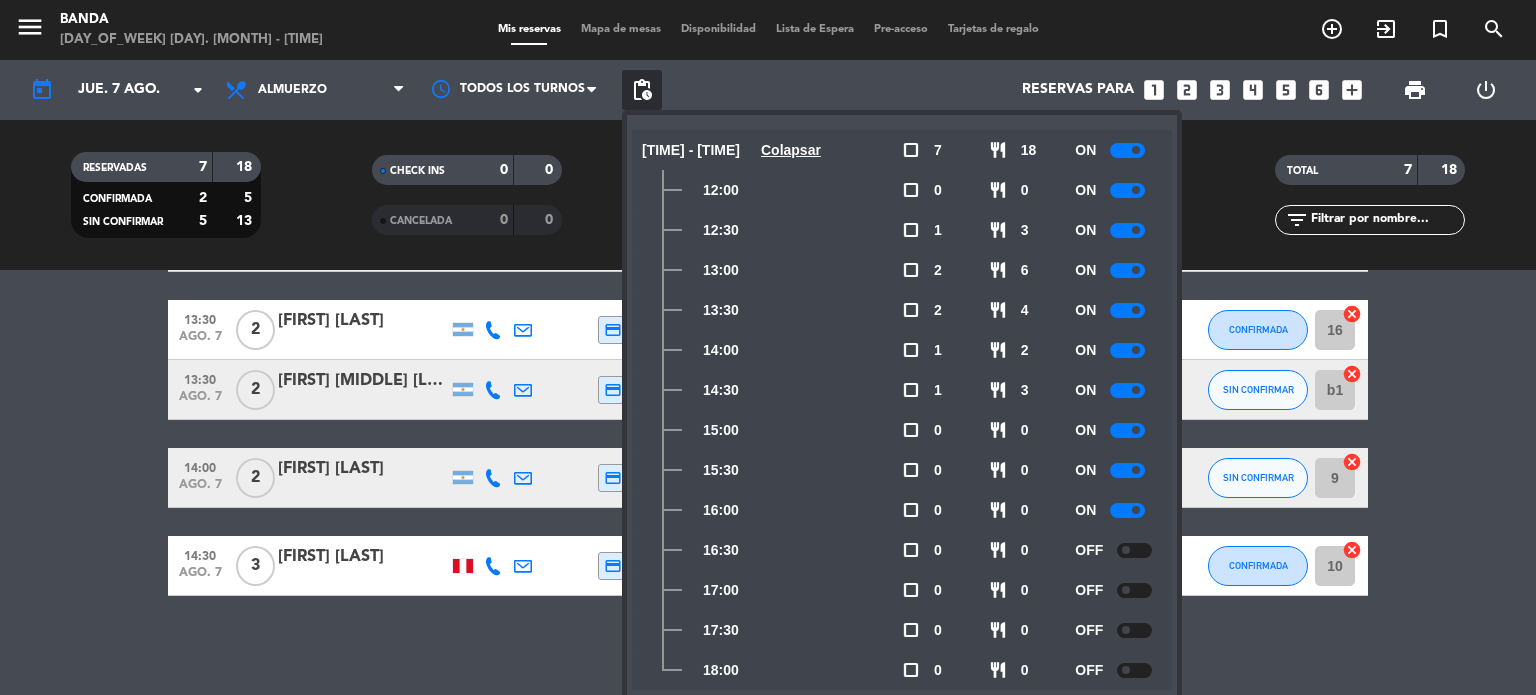 click 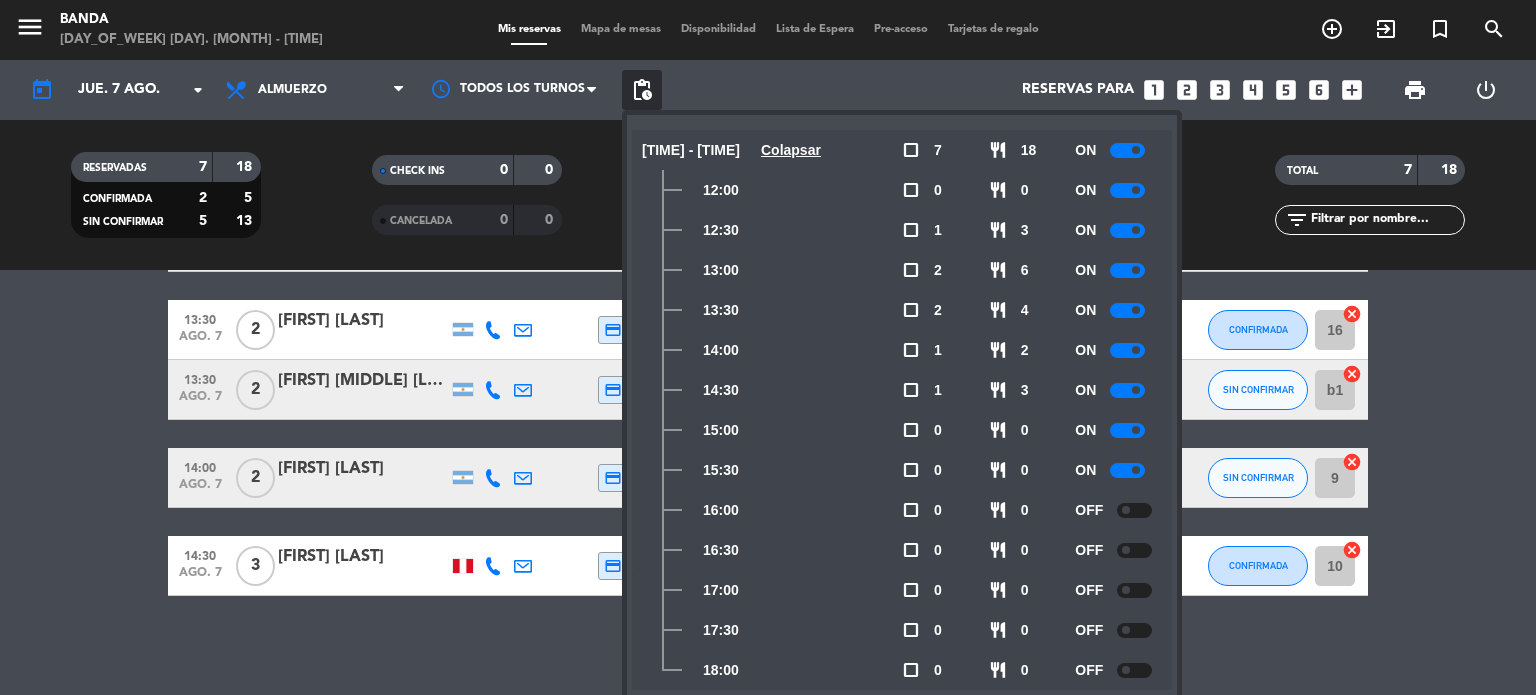 click on "[TIME]   ago. [DAY]   [NUMBER]   [FIRST] [LAST]   [NUMBER] Visita  credit_card  visa * [LAST_FOUR]   mercadopago   A LA CARTA  cake  SIN CONFIRMAR B5  cancel   [TIME]   ago. [DAY]   [NUMBER]   [FIRST] [LAST]   headset_mic  Sin menú asignado  subject  SIN CONFIRMAR 25  cancel   [TIME]   ago. [DAY]   [NUMBER]   [FIRST] [LAST] ( PALCO VISITANTE)   headset_mic  Sin menú asignado SIN CONFIRMAR  border_all   [TIME]   ago. [DAY]   [NUMBER]   [FIRST] [LAST]  credit_card  visa * [LAST_FOUR]   mercadopago   A LA CARTA  card_giftcard  CONFIRMADA 16  cancel   [TIME]   ago. [DAY]   [NUMBER]   [FIRST] [LAST]  credit_card  visa * [LAST_FOUR]   mercadopago   A LA CARTA  card_giftcard  SIN CONFIRMAR b1  cancel   [TIME]   ago. [DAY]   [NUMBER]   [FIRST] [LAST]  credit_card  master * [LAST_FOUR]   mercadopago   A LA CARTA  card_giftcard  SIN CONFIRMAR 9  cancel   [TIME]   ago. [DAY]   [NUMBER]   [FIRST] [LAST]  credit_card  visa * [LAST_FOUR]   stripe   A LA CARTA  airplanemode_active  CONFIRMADA 10  cancel" 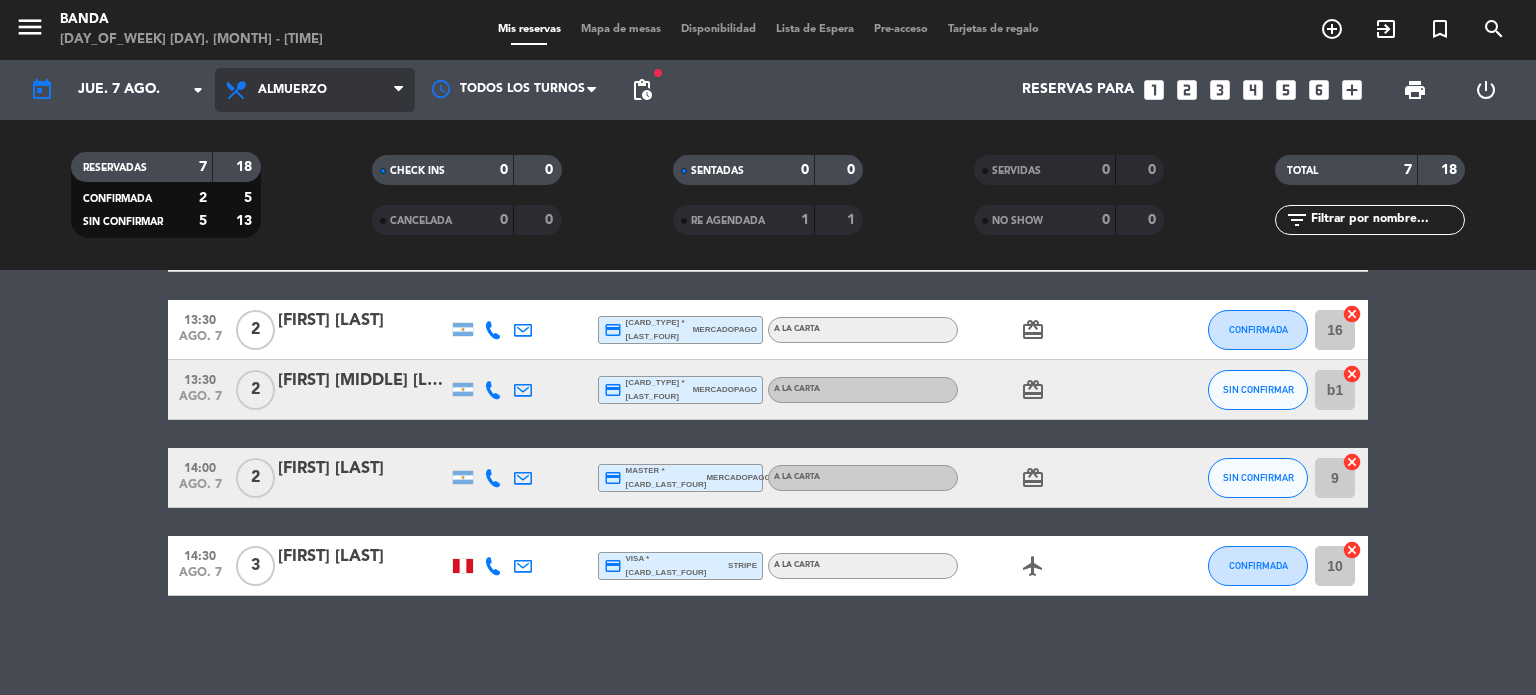 click on "Almuerzo" at bounding box center [292, 90] 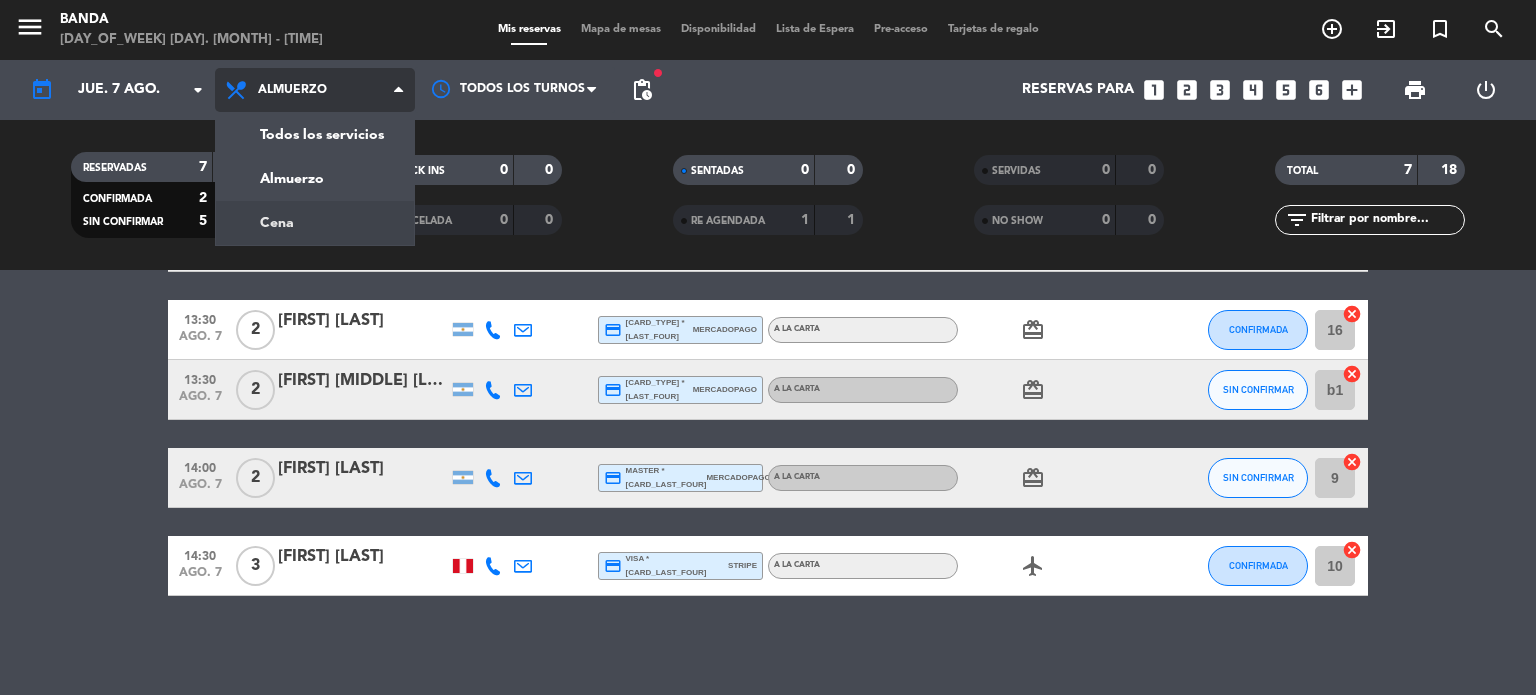 click on "menu Banda domingo 3. [MONTH] - 20:19 Mis reservas Mapa de mesas Disponibilidad Lista de Espera Pre-acceso Tarjetas de regalo add_circle_outline exit_to_app turned_in_not search today jue. 7 [MONTH] arrow_drop_down Todos los servicios Almuerzo Cena Almuerzo Todos los servicios Almuerzo Cena Todos los turnos fiber_manual_record pending_actions Reservas para looks_one looks_two looks_3 looks_4 looks_5 looks_6 add_box print power_settings_new RESERVADAS 7 18 CONFIRMADA 2 5 SIN CONFIRMAR 5 13 CHECK INS 0 0 CANCELADA 0 0 SENTADAS 0 0 RE AGENDADA 1 1 SERVIDAS 0 0 NO SHOW 0 0 TOTAL 7 18 filter_list" 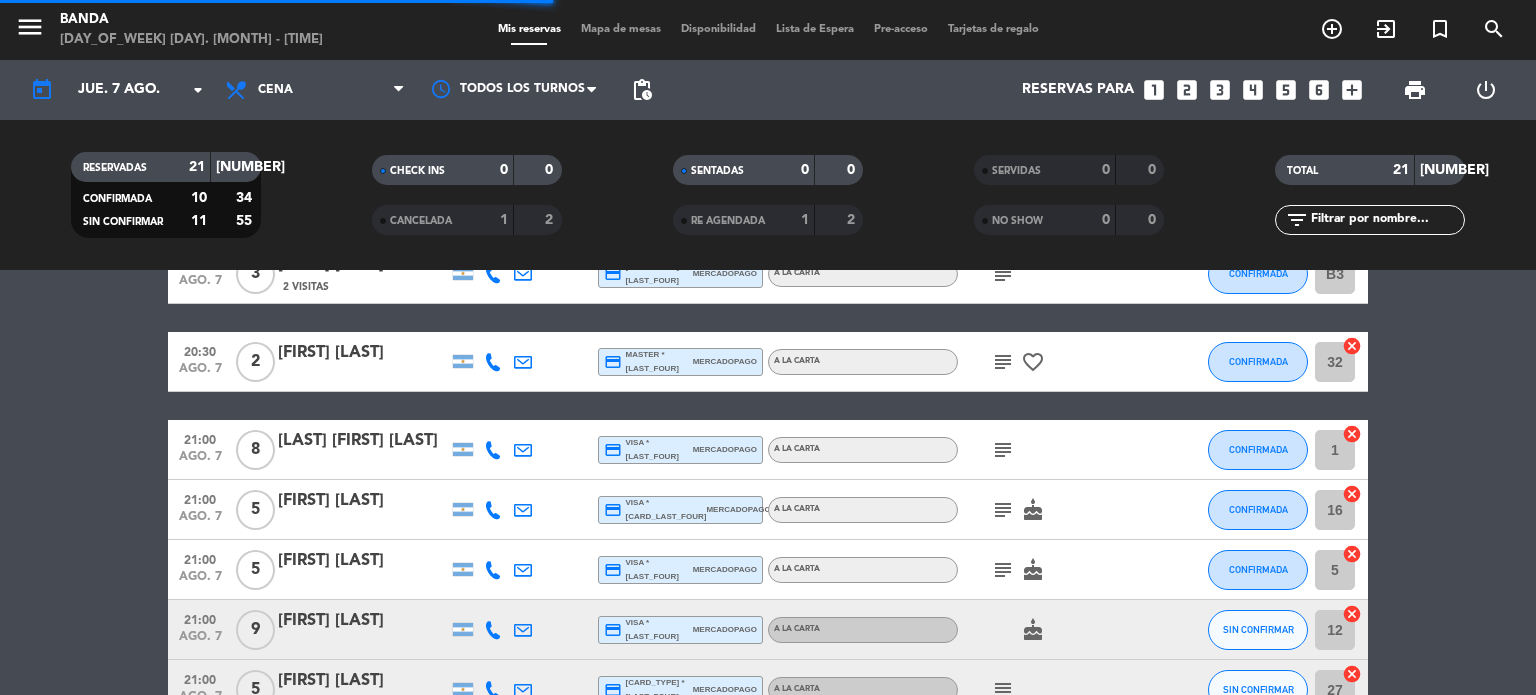 scroll, scrollTop: 1138, scrollLeft: 0, axis: vertical 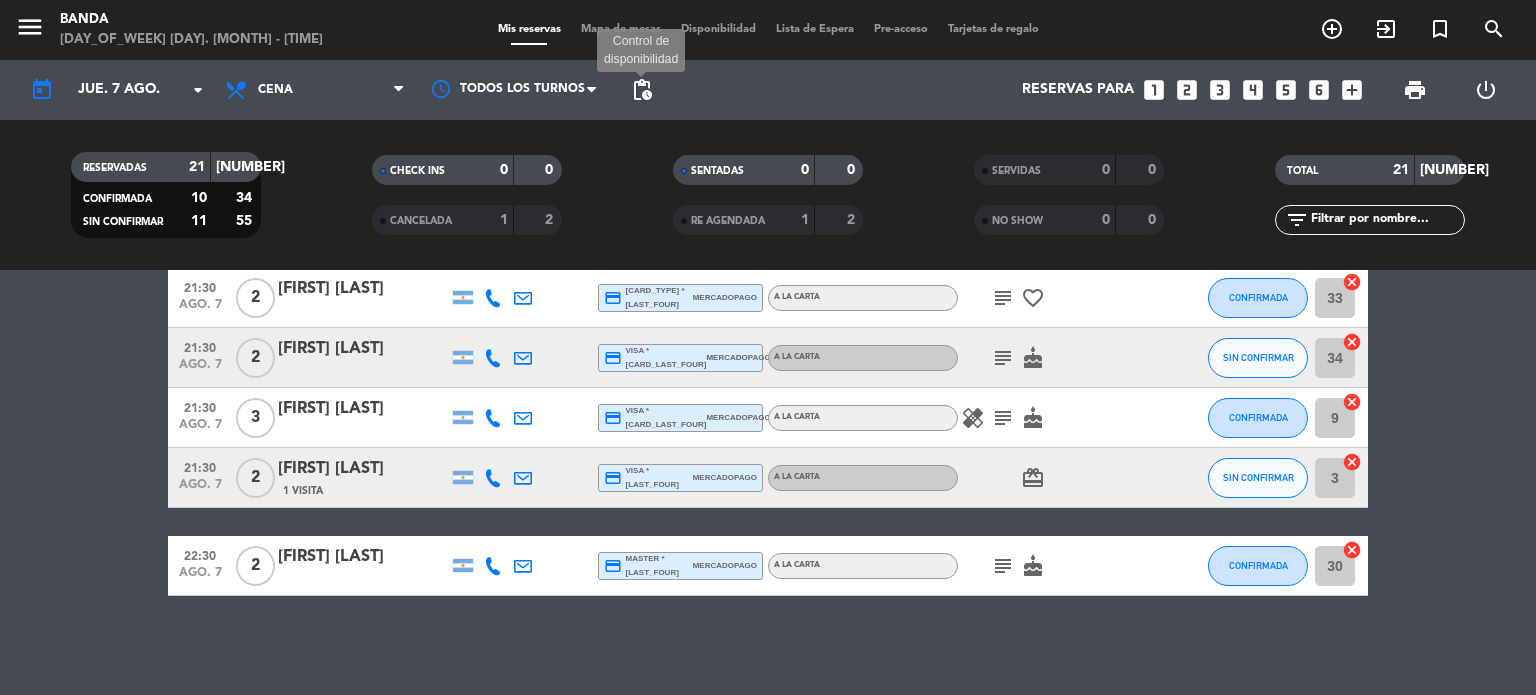 click on "pending_actions" 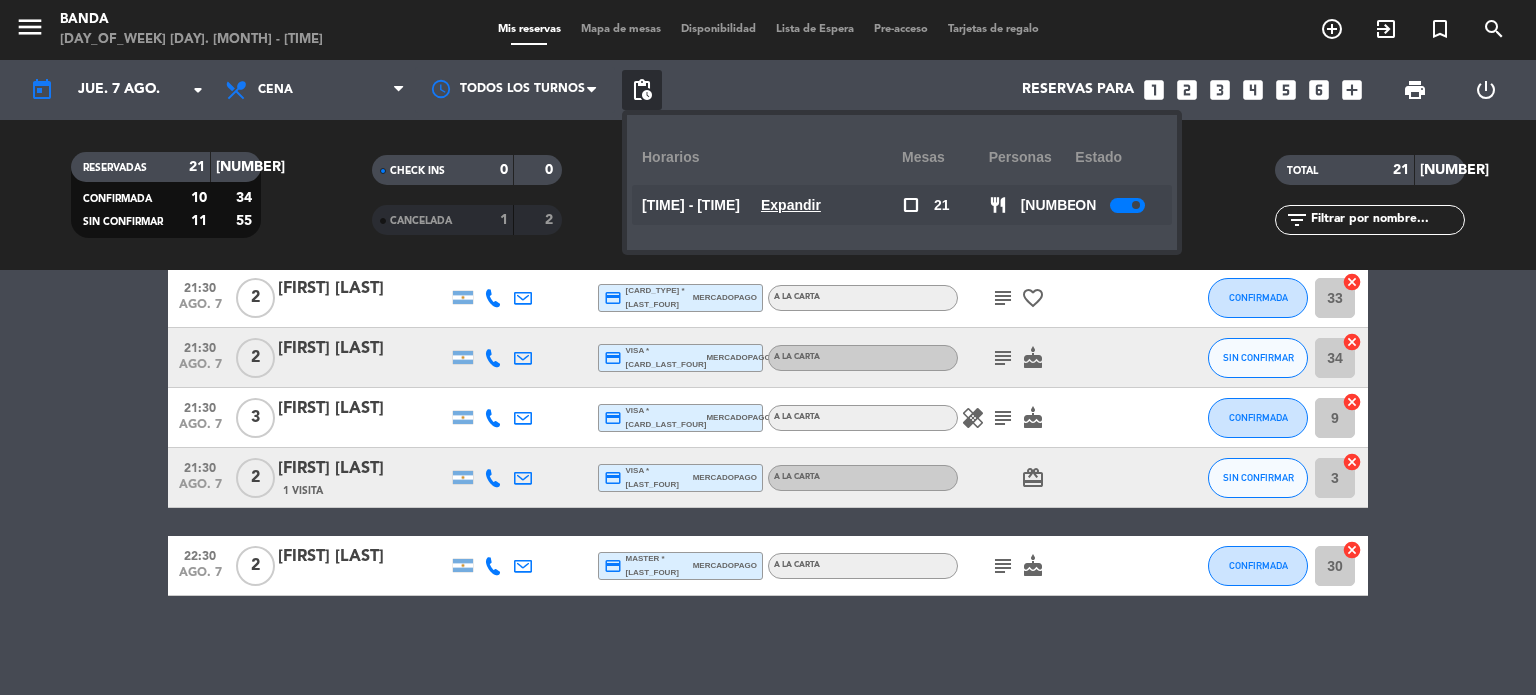 click on "Expandir" 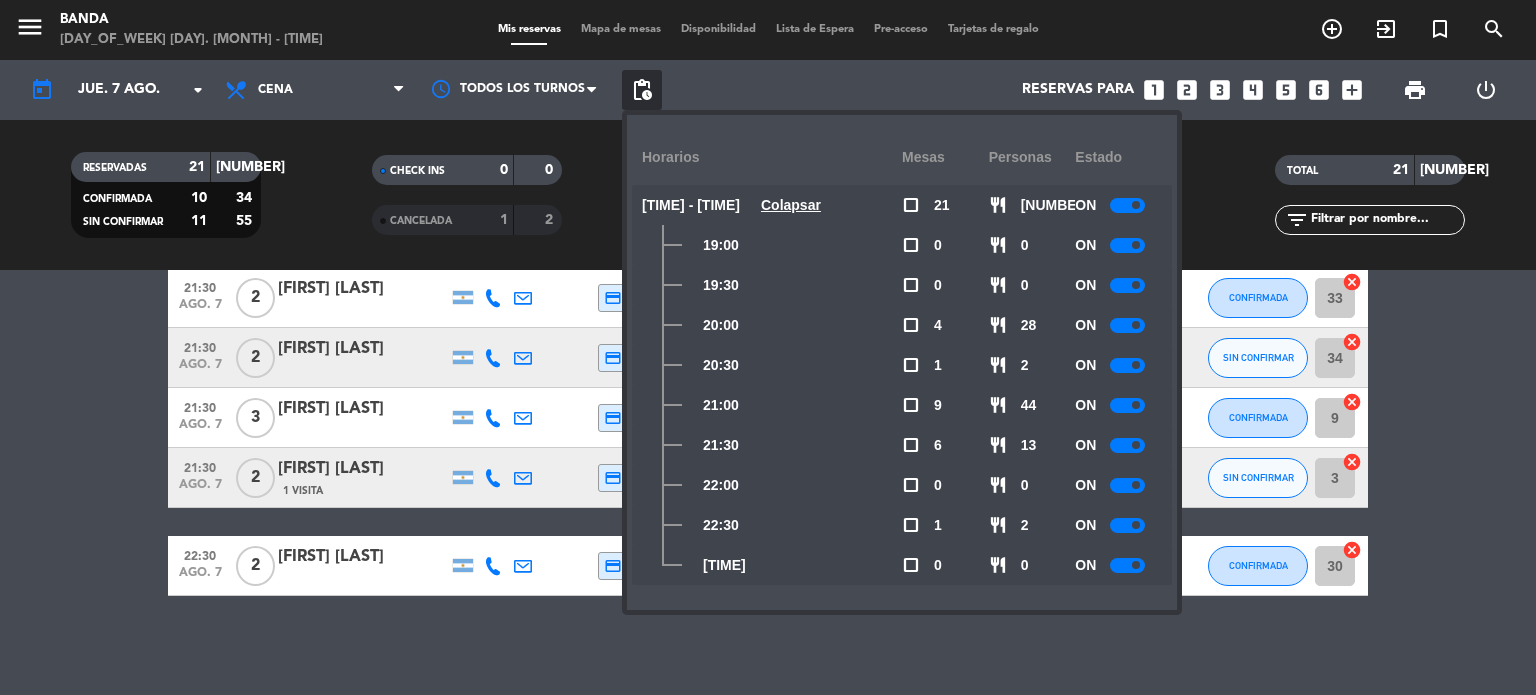 click 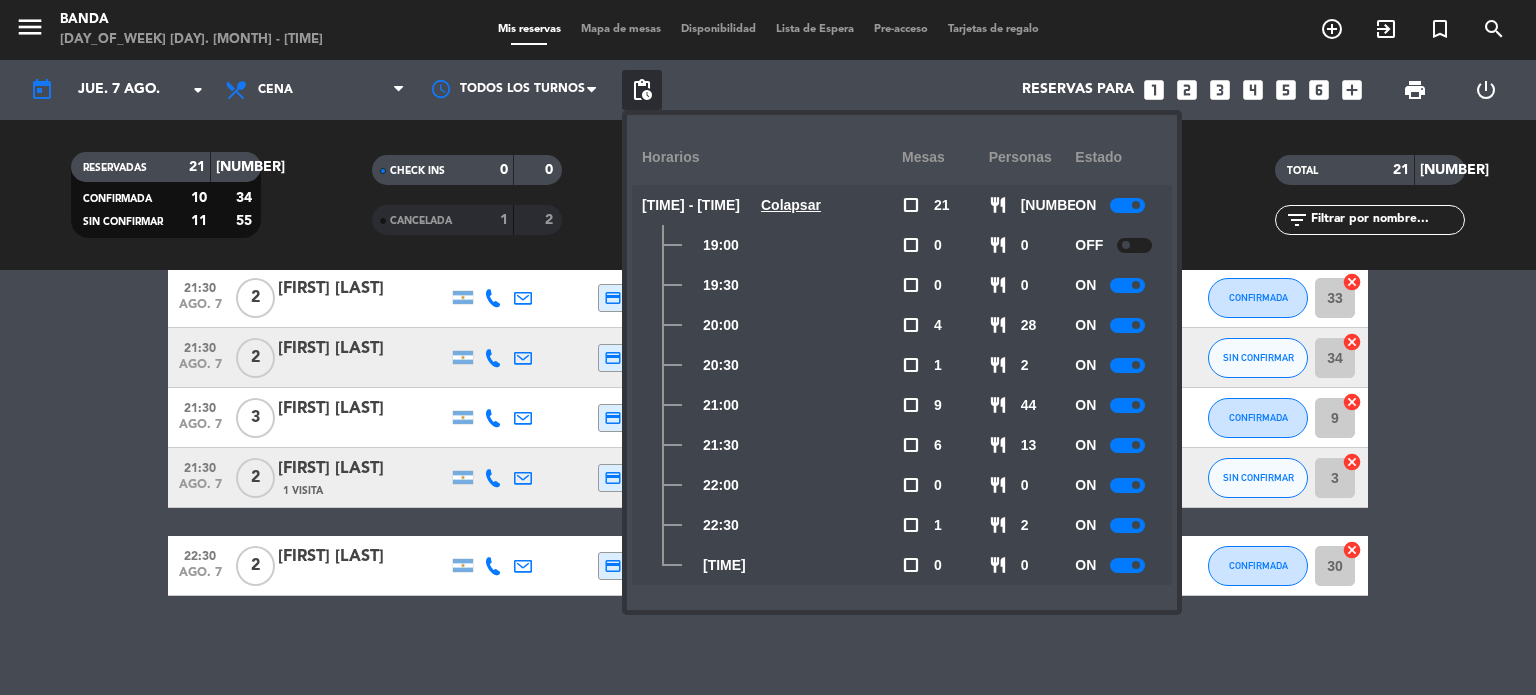 click 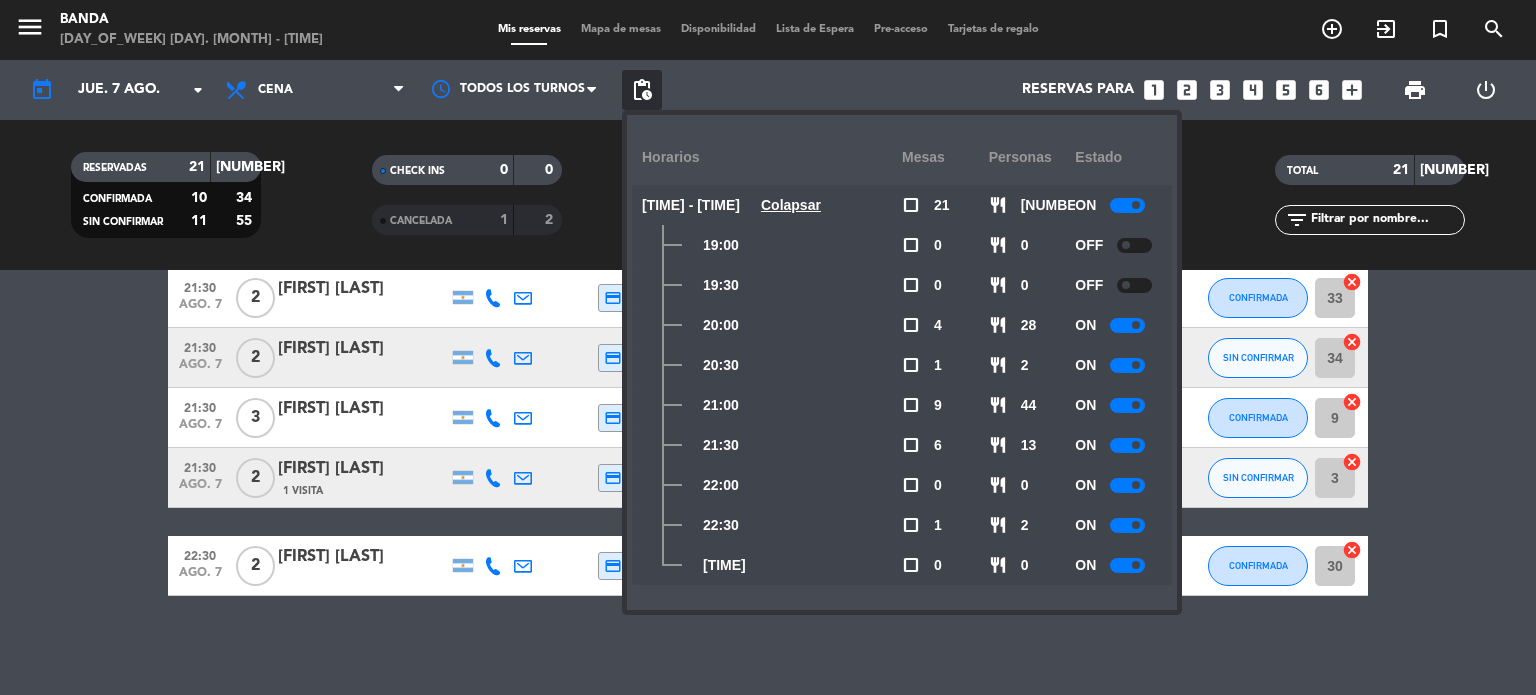 click on "[TIME] [MONTH] [NUMBER] [NUMBER] [FIRST] [LAST] [CARD_TYPE] * [CARD_LAST_FOUR] [PAYMENT_METHOD] [MEAL_TYPE] [ICON] [ICON] [STATUS] [NUMBER] [ICON] [TIME] [MONTH] [NUMBER] [NUMBER] [FIRST] [LAST] [ICON] [MENU_STATUS] [ICON] [ICON] [STATUS] [NUMBER] [ICON] [TIME] [MONTH] [NUMBER] [NUMBER] [FIRST] [LAST] [CARD_TYPE] * [CARD_LAST_FOUR] [PAYMENT_METHOD] [MEAL_TYPE] [ICON] [ICON] [STATUS] [NUMBER] [ICON] [TIME] [MONTH] [NUMBER] [NUMBER] [FIRST] [LAST] [CARD_TYPE] * [CARD_LAST_FOUR] [PAYMENT_METHOD] [MEAL_TYPE] [ICON] [ICON] [STATUS] [NUMBER] [ICON] [TIME] [MONTH] [NUMBER] [NUMBER] [FIRST] [LAST] [CARD_TYPE] * [CARD_LAST_FOUR] [PAYMENT_METHOD] [MEAL_TYPE] [ICON] [ICON] [STATUS] [NUMBER] [ICON] [TIME] [MONTH] [NUMBER] [NUMBER] [FIRST] [LAST] [CARD_TYPE] * [CARD_LAST_FOUR] [PAYMENT_METHOD] [MEAL_TYPE] [ICON] [ICON] [STATUS] [NUMBER] [ICON] [TIME] [MONTH] [NUMBER] [NUMBER] [FIRST] [LAST] [CARD_TYPE] * [CARD_LAST_FOUR] [PAYMENT_METHOD] [MEAL_TYPE] [ICON] [ICON] [STATUS] [NUMBER] [ICON] [TIME] [MONTH] [NUMBER] [NUMBER] [FIRST] [LAST] [CARD_TYPE] * [CARD_LAST_FOUR] [PAYMENT_METHOD] [MEAL_TYPE] [ICON] [ICON] [STATUS] [NUMBER] [ICON] [TIME] [MONTH] [NUMBER] [NUMBER] [FIRST] [LAST] [CARD_TYPE] * [CARD_LAST_FOUR] [PAYMENT_METHOD] [MEAL_TYPE] [ICON] [ICON] [STATUS] [NUMBER]" 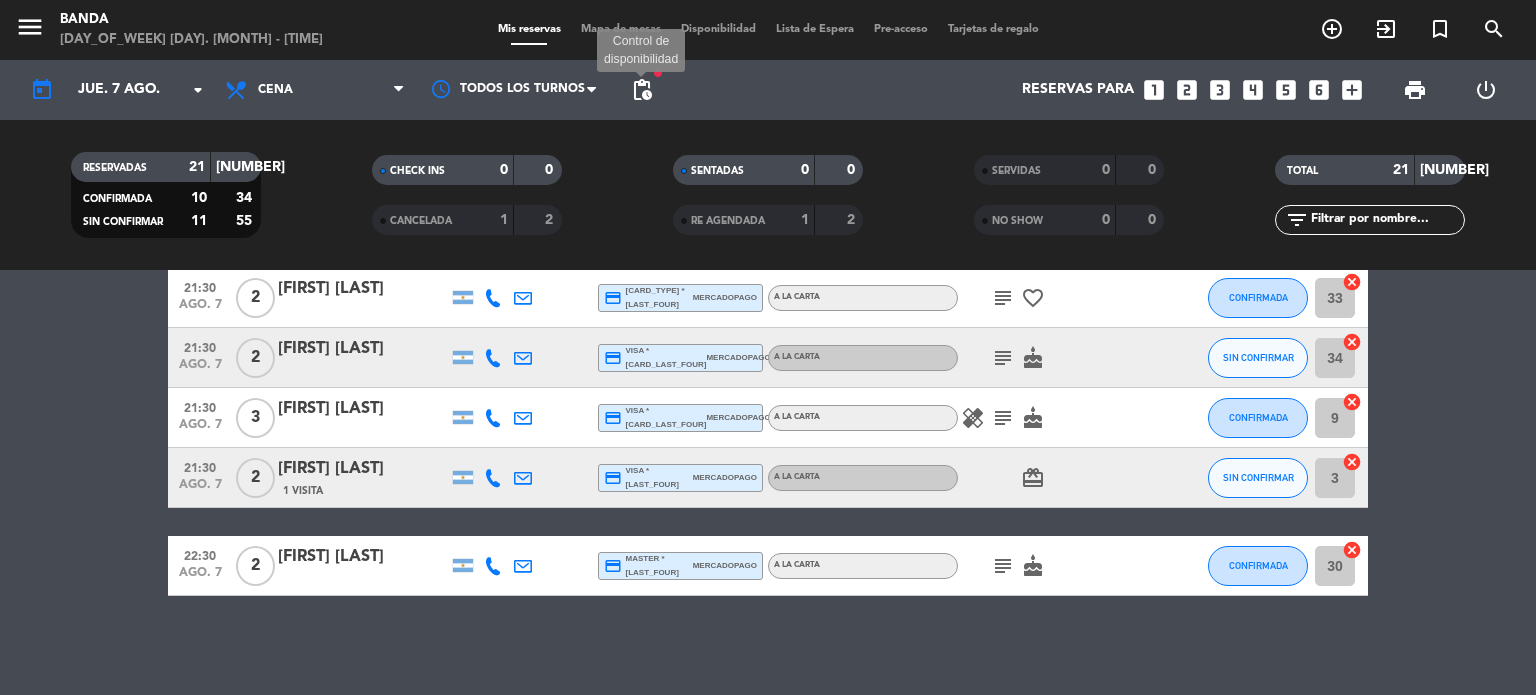 click on "pending_actions" 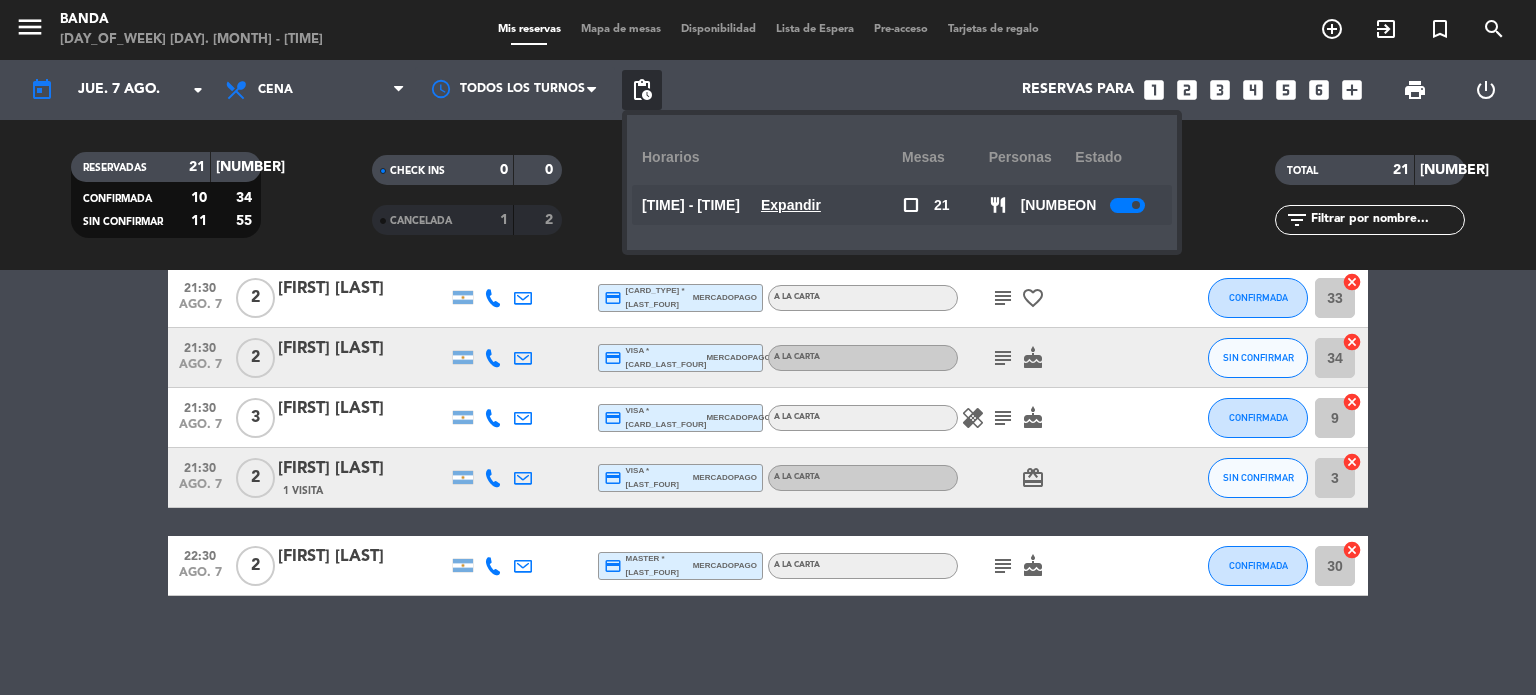 click on "Expandir" 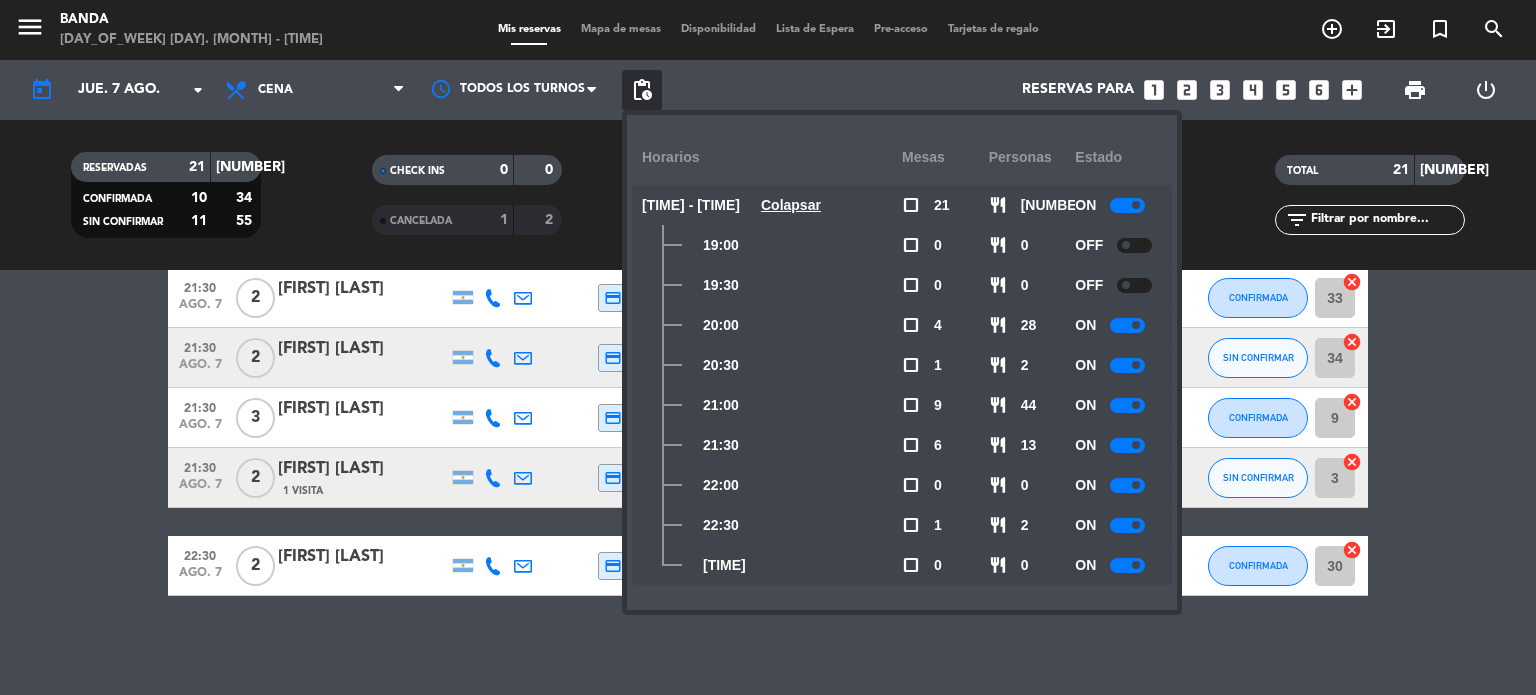 click on "[TIME] [MONTH] [NUMBER] [NUMBER] [FIRST] [LAST] [CARD_TYPE] * [CARD_LAST_FOUR] [PAYMENT_METHOD] [MEAL_TYPE] [ICON] [ICON] [STATUS] [NUMBER] [ICON] [TIME] [MONTH] [NUMBER] [NUMBER] [FIRST] [LAST] [ICON] [MENU_STATUS] [ICON] [ICON] [STATUS] [NUMBER] [ICON] [TIME] [MONTH] [NUMBER] [NUMBER] [FIRST] [LAST] [CARD_TYPE] * [CARD_LAST_FOUR] [PAYMENT_METHOD] [MEAL_TYPE] [ICON] [ICON] [STATUS] [NUMBER] [ICON] [TIME] [MONTH] [NUMBER] [NUMBER] [FIRST] [LAST] [CARD_TYPE] * [CARD_LAST_FOUR] [PAYMENT_METHOD] [MEAL_TYPE] [ICON] [ICON] [STATUS] [NUMBER] [ICON] [TIME] [MONTH] [NUMBER] [NUMBER] [FIRST] [LAST] [CARD_TYPE] * [CARD_LAST_FOUR] [PAYMENT_METHOD] [MEAL_TYPE] [ICON] [ICON] [STATUS] [NUMBER] [ICON] [TIME] [MONTH] [NUMBER] [NUMBER] [FIRST] [LAST] [CARD_TYPE] * [CARD_LAST_FOUR] [PAYMENT_METHOD] [MEAL_TYPE] [ICON] [ICON] [STATUS] [NUMBER] [ICON] [TIME] [MONTH] [NUMBER] [NUMBER] [FIRST] [LAST] [CARD_TYPE] * [CARD_LAST_FOUR] [PAYMENT_METHOD] [MEAL_TYPE] [ICON] [ICON] [STATUS] [NUMBER] [ICON] [TIME] [MONTH] [NUMBER] [NUMBER] [FIRST] [LAST] [CARD_TYPE] * [CARD_LAST_FOUR] [PAYMENT_METHOD] [MEAL_TYPE] [ICON] [ICON] [STATUS] [NUMBER] [ICON] [TIME] [MONTH] [NUMBER] [NUMBER] [FIRST] [LAST] [CARD_TYPE] * [CARD_LAST_FOUR] [PAYMENT_METHOD] [MEAL_TYPE] [ICON] [ICON] [STATUS] [NUMBER]" 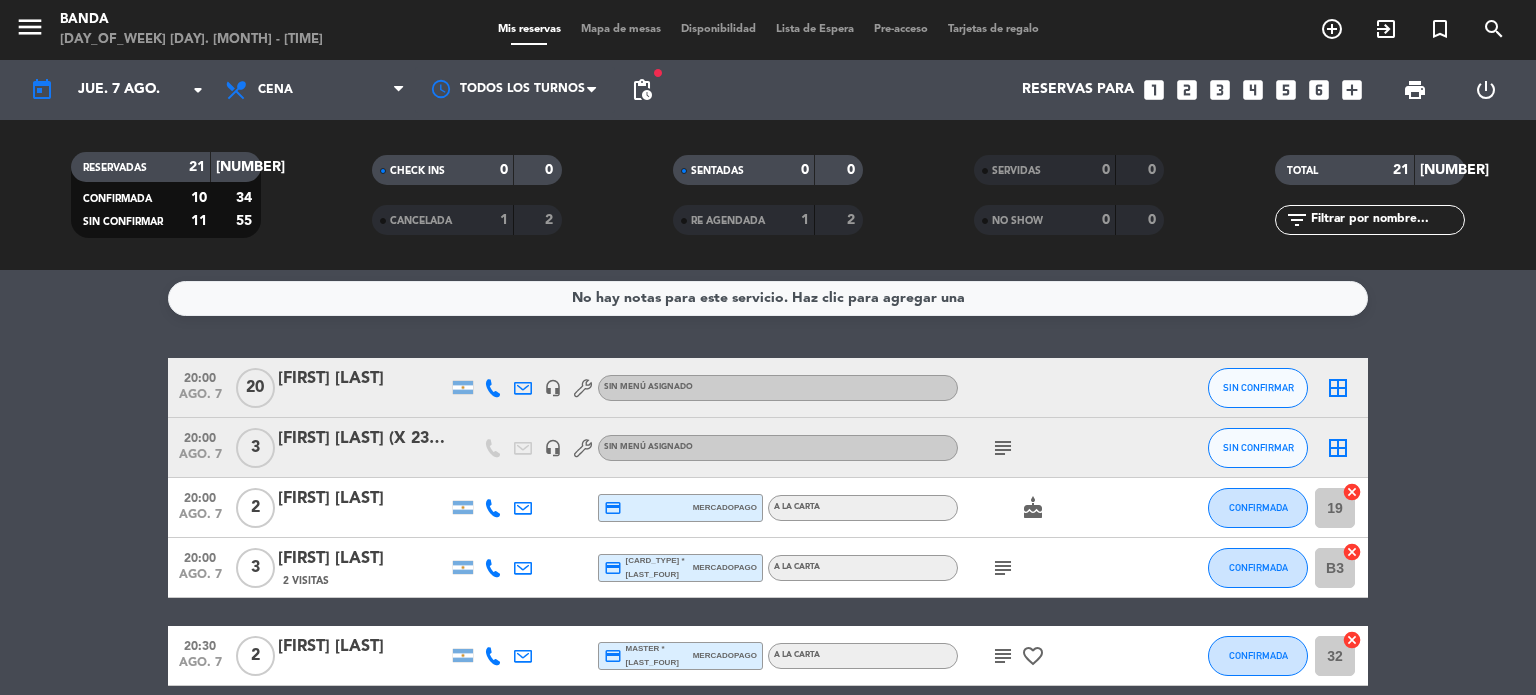 scroll, scrollTop: 0, scrollLeft: 0, axis: both 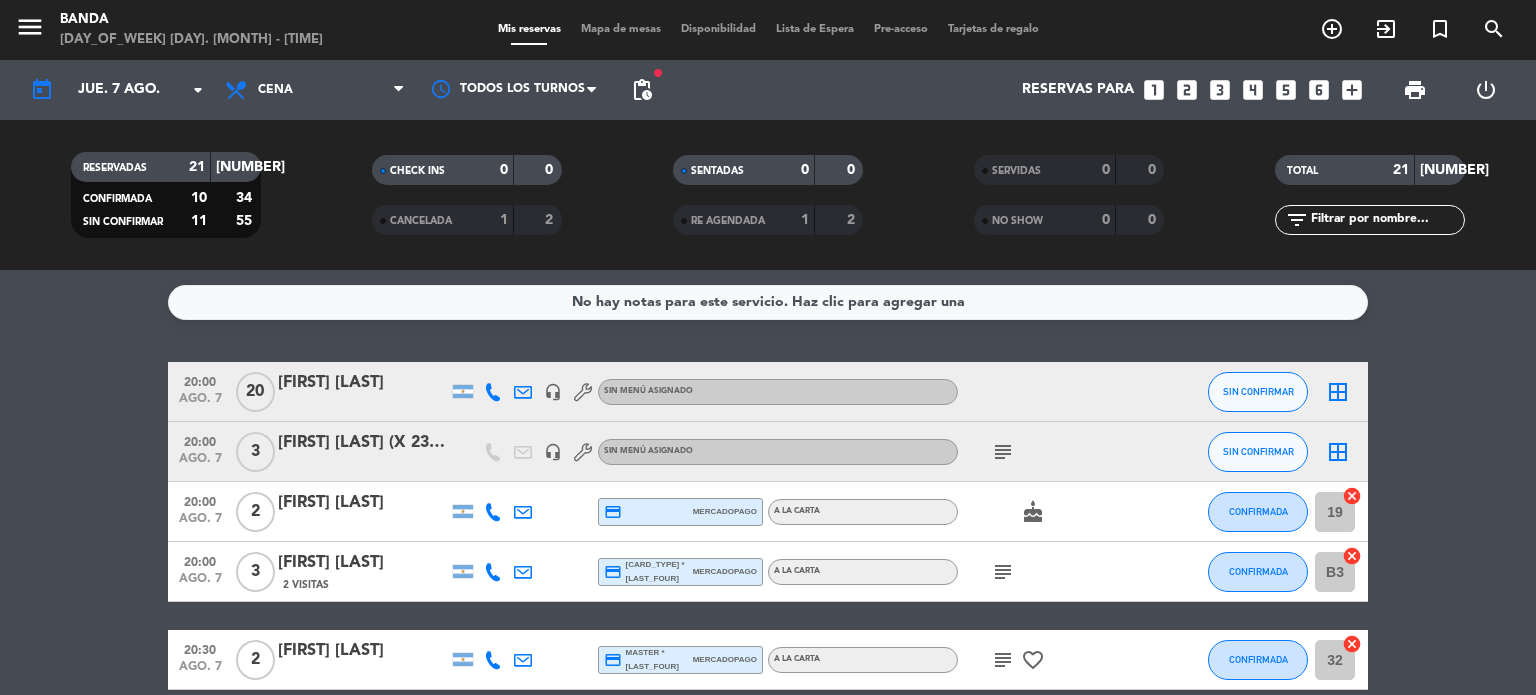 click on "subject" 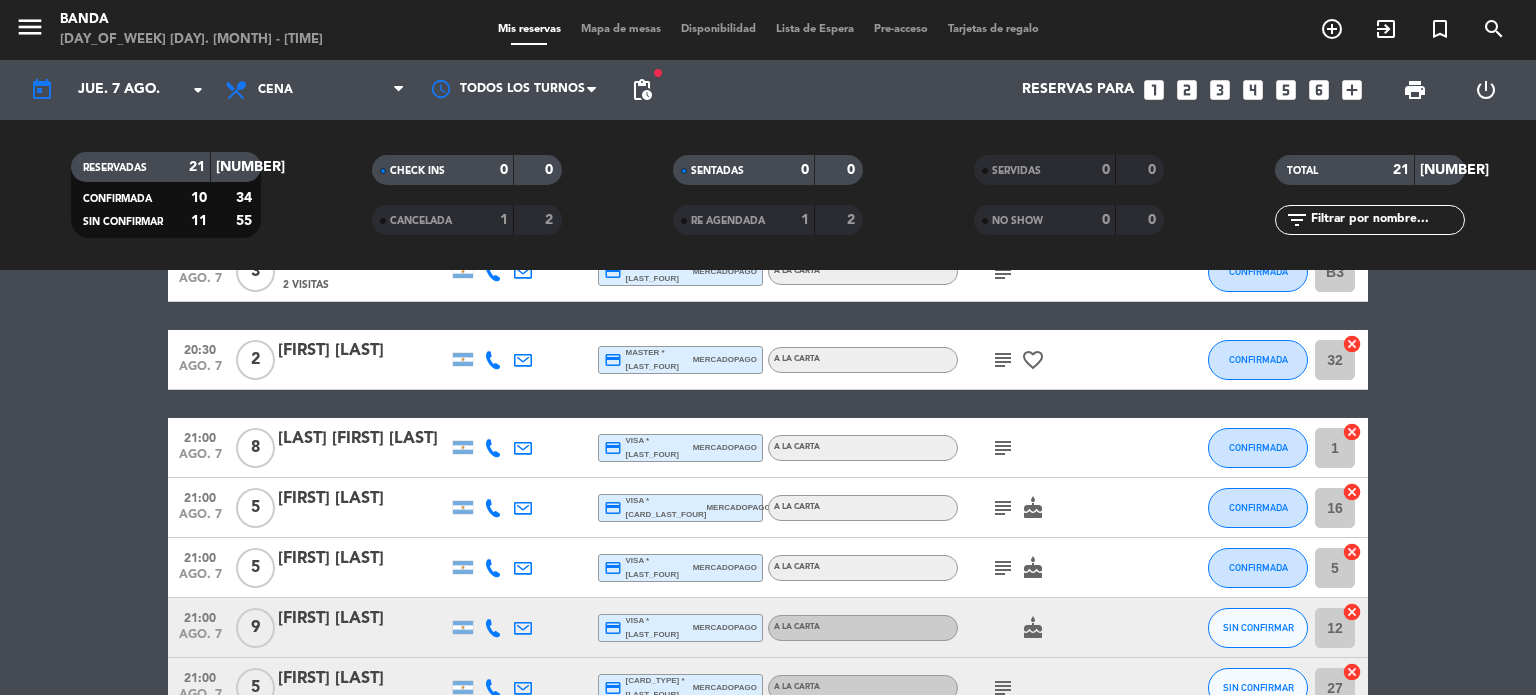 scroll, scrollTop: 0, scrollLeft: 0, axis: both 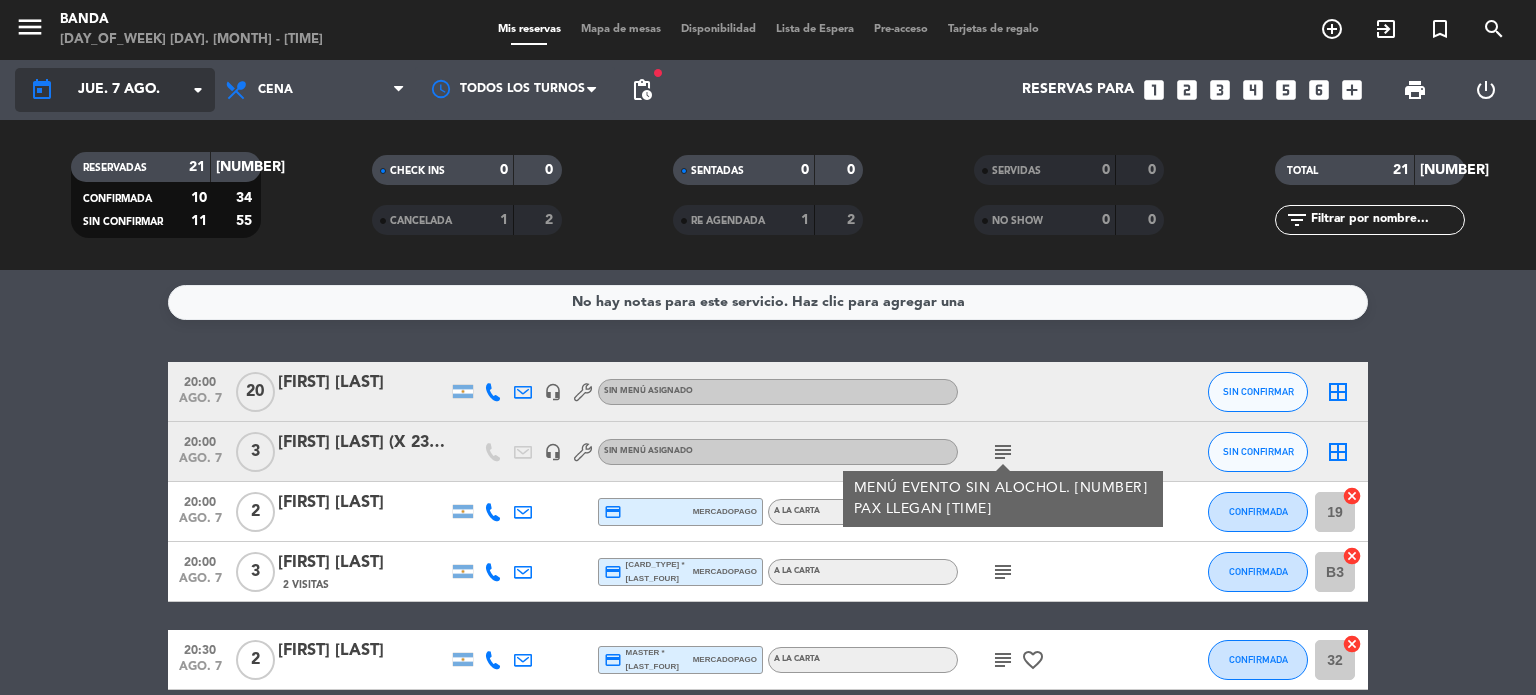 click on "jue. 7 ago." 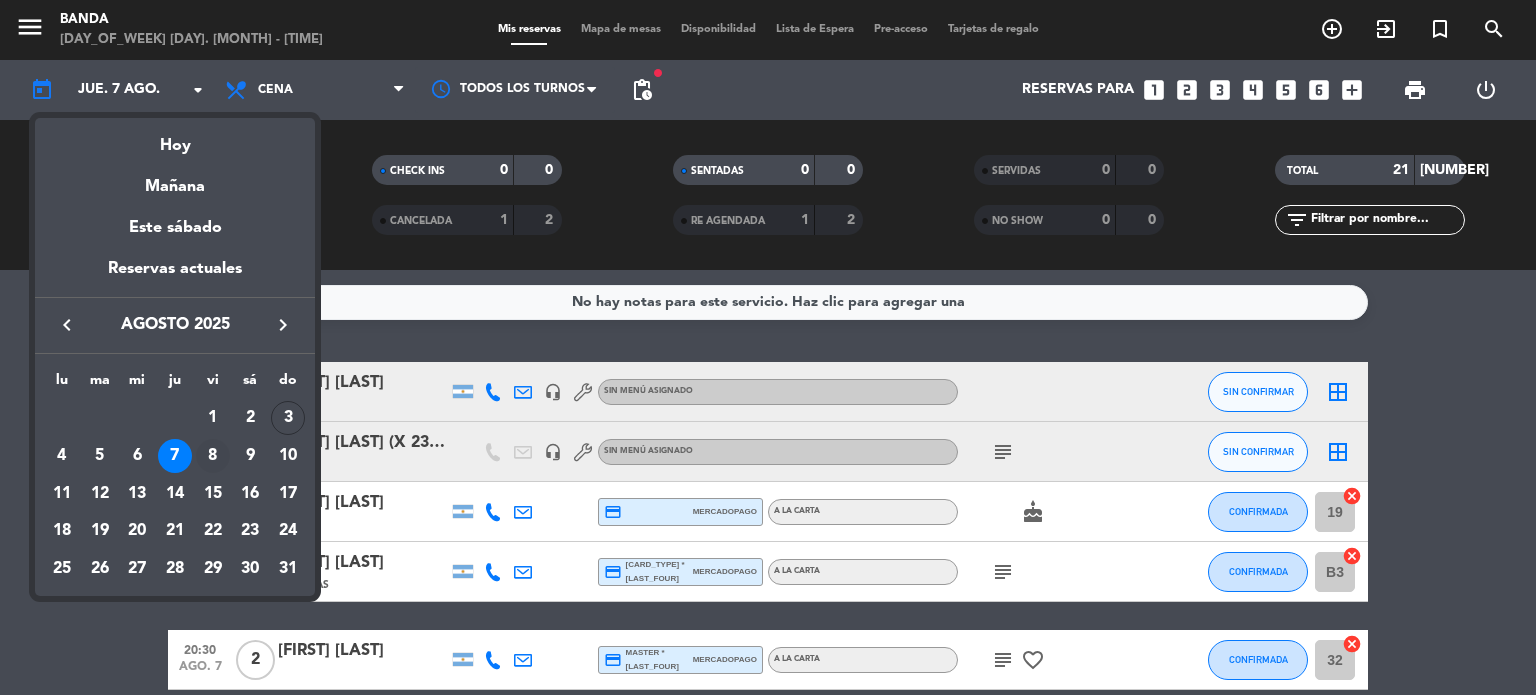 click on "8" at bounding box center (213, 456) 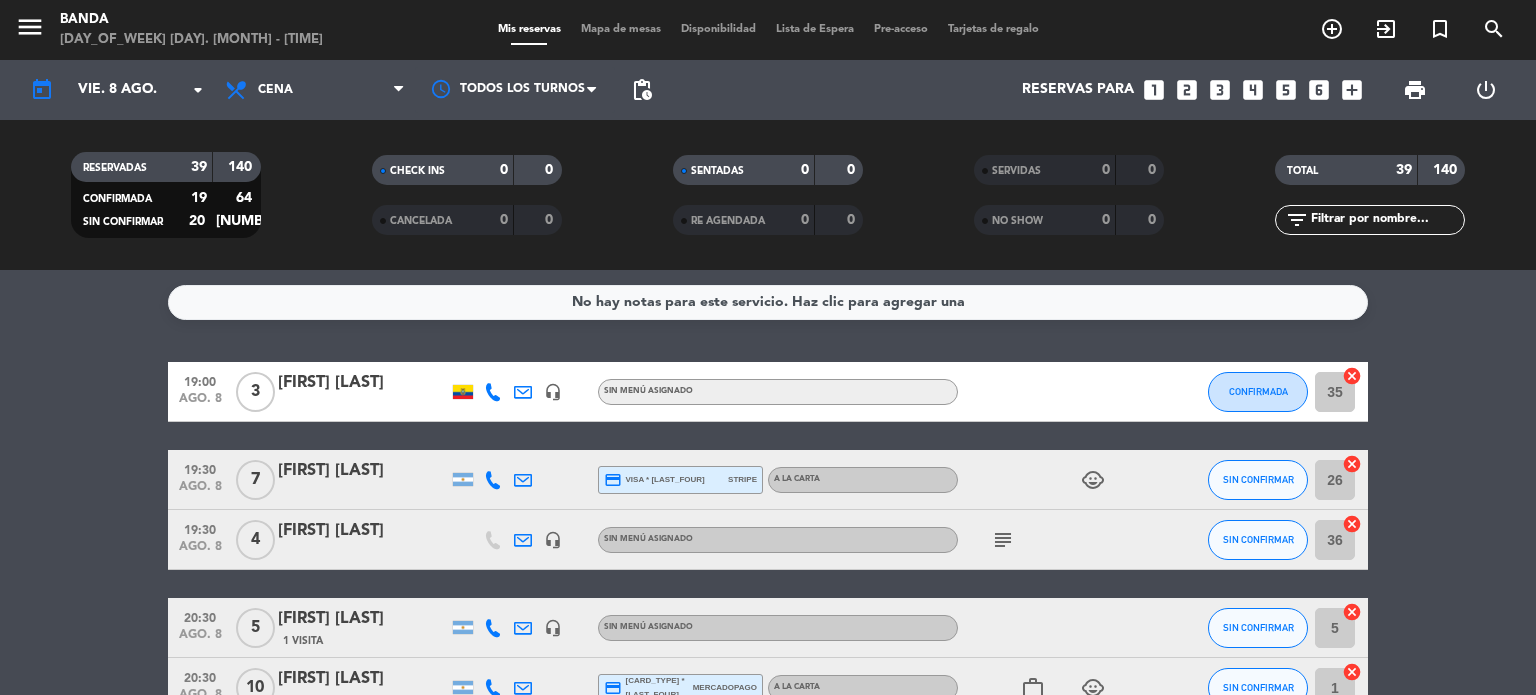 click on "Cena" at bounding box center (275, 90) 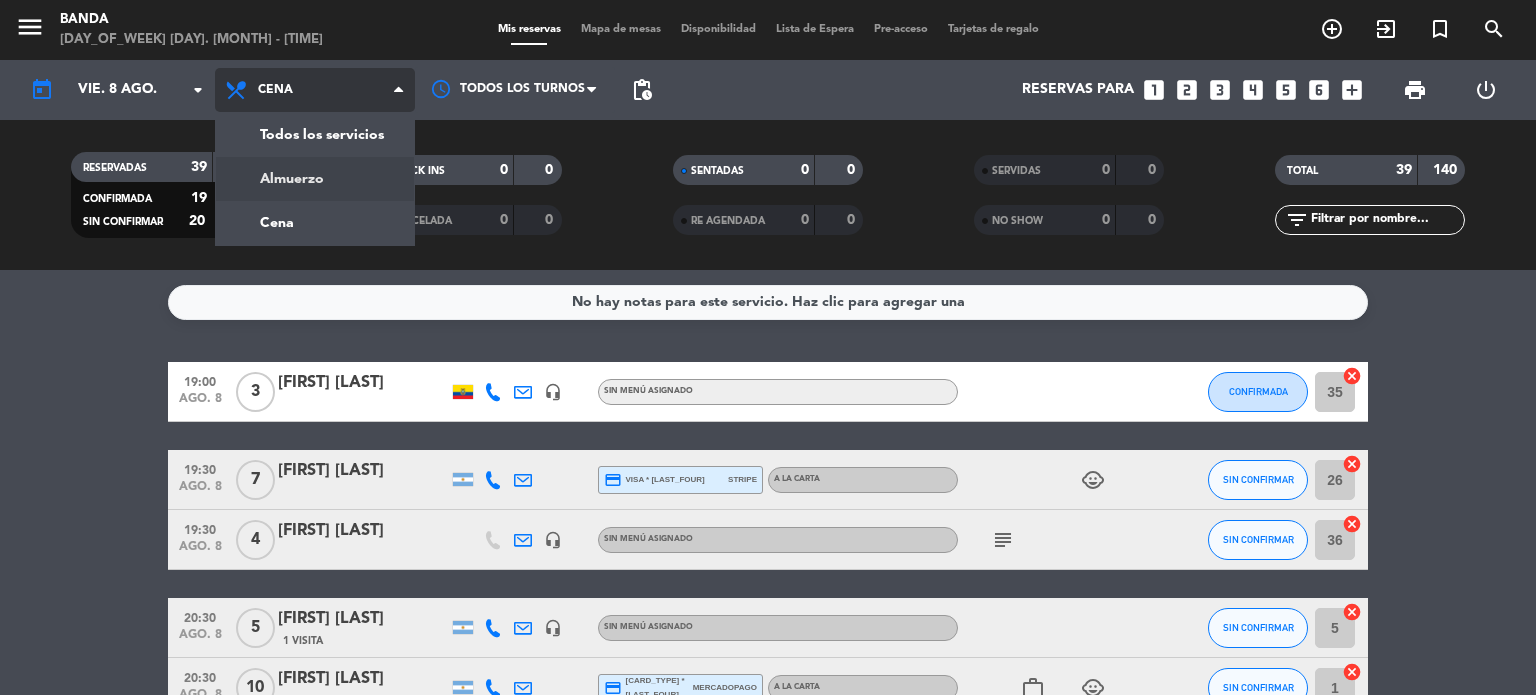 click on "menu Banda [DAY] [NUMBER] [MONTH] - [TIME] My reservations Table map Availability Waiting list Pre-access Gift cards add_circle_outline exit_to_app turned_in_not search today Fri [NUMBER] [MONTH] arrow_drop_down All services Lunch Dinner Dinner All services Lunch Dinner All shifts pending_actions Reservations for looks_one looks_two looks_3 looks_4 looks_5 looks_6 add_box print power_settings_new RESERVED [NUMBER] [NUMBER] CONFIRMED [NUMBER] [NUMBER] NOT CONFIRMED [NUMBER] [NUMBER] CHECK INS [NUMBER] [NUMBER] CANCELED [NUMBER] [NUMBER] SEATED [NUMBER] [NUMBER] RESCHEDULED [NUMBER] [NUMBER] SERVED [NUMBER] [NUMBER] NO SHOW [NUMBER] [NUMBER] TOTAL [NUMBER] [NUMBER] filter_list" 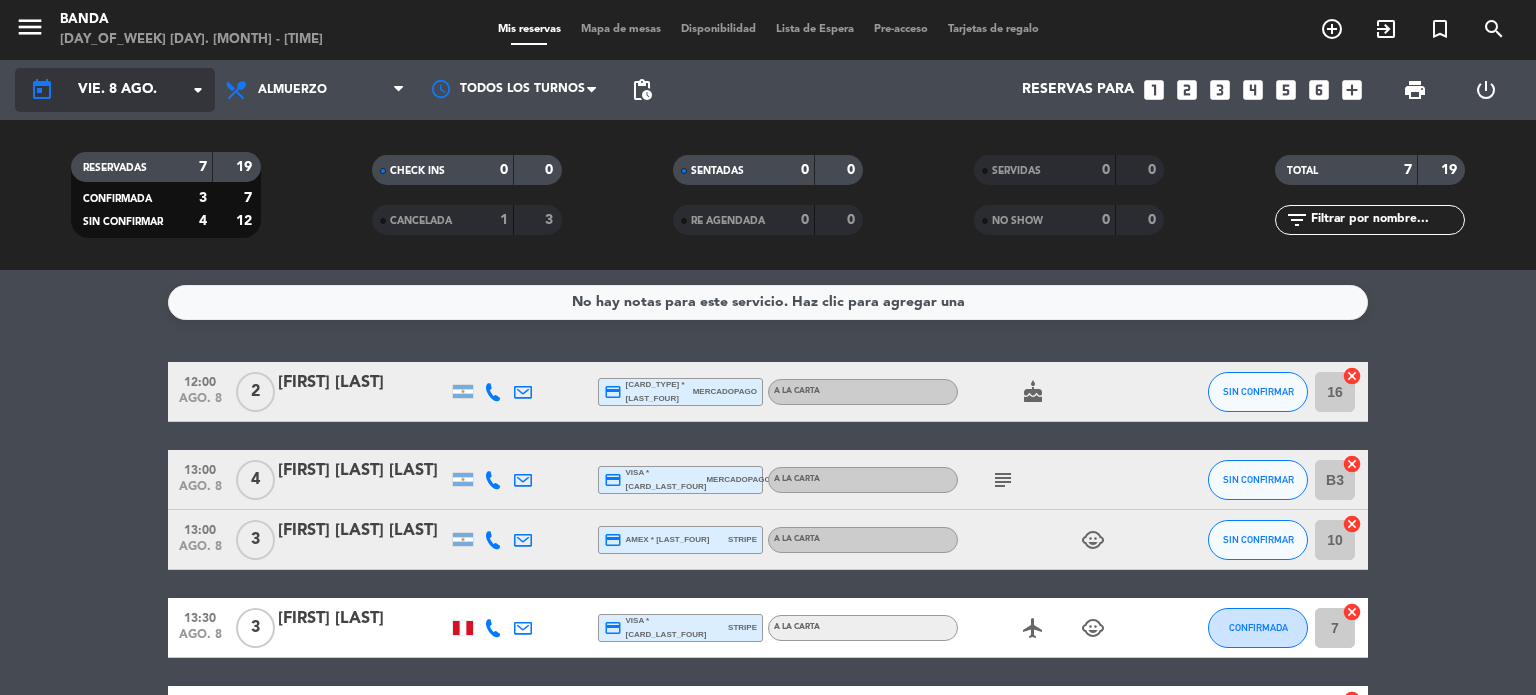 click on "vie. 8 ago." 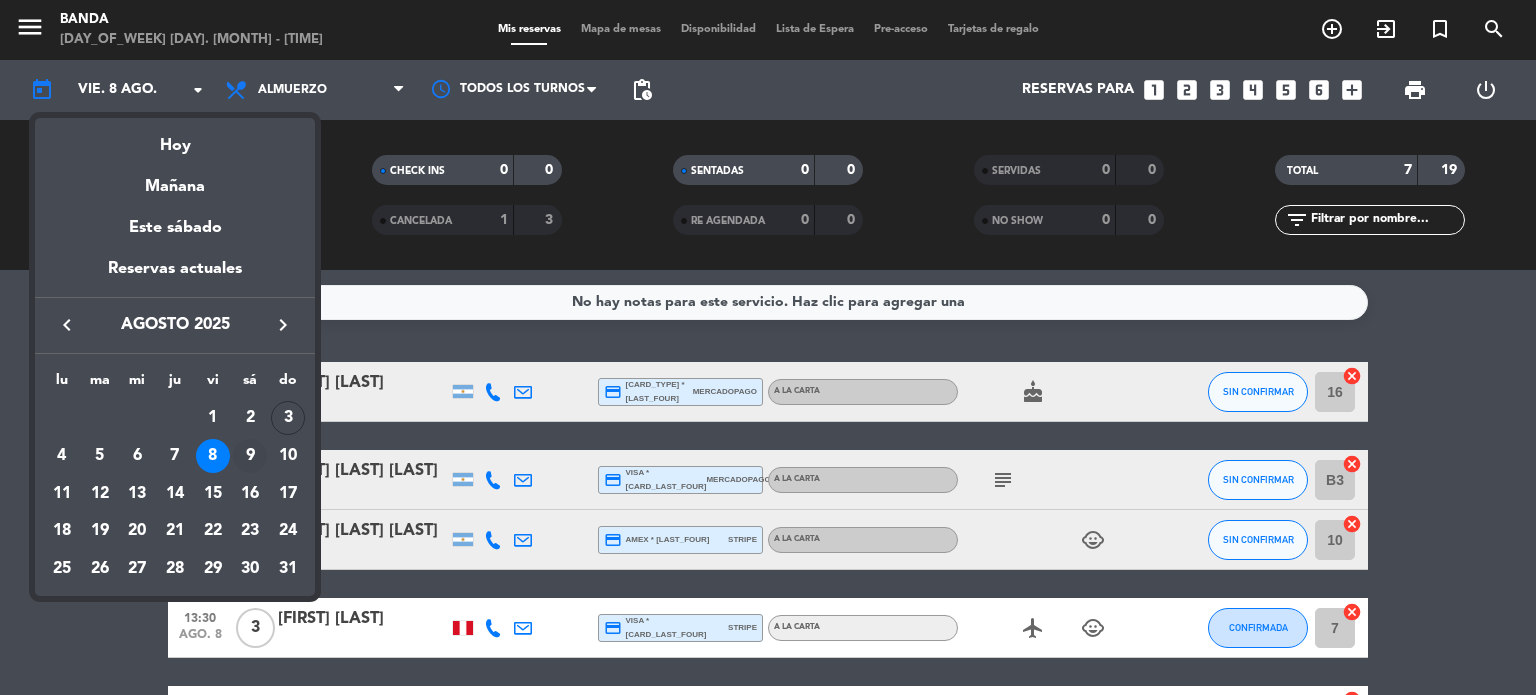 click on "9" at bounding box center (250, 456) 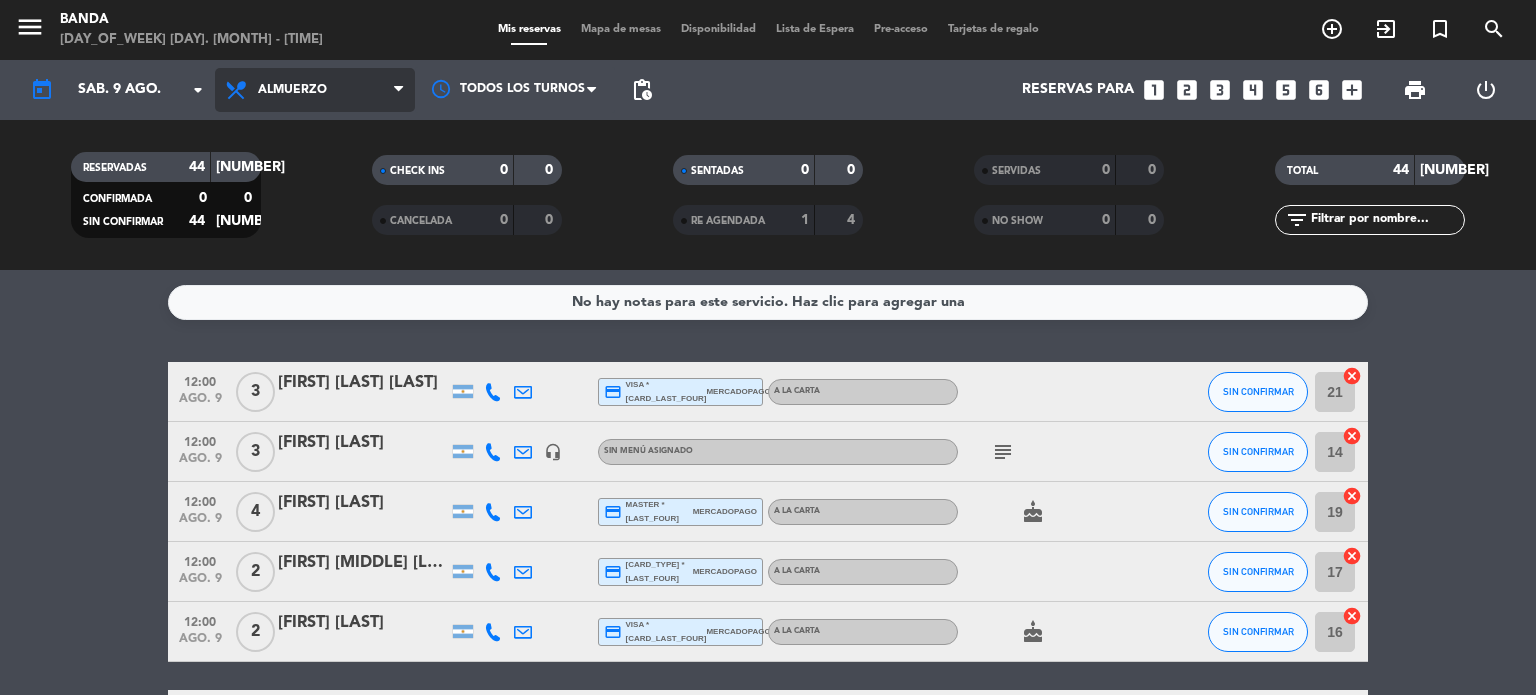 click on "Almuerzo" at bounding box center (292, 90) 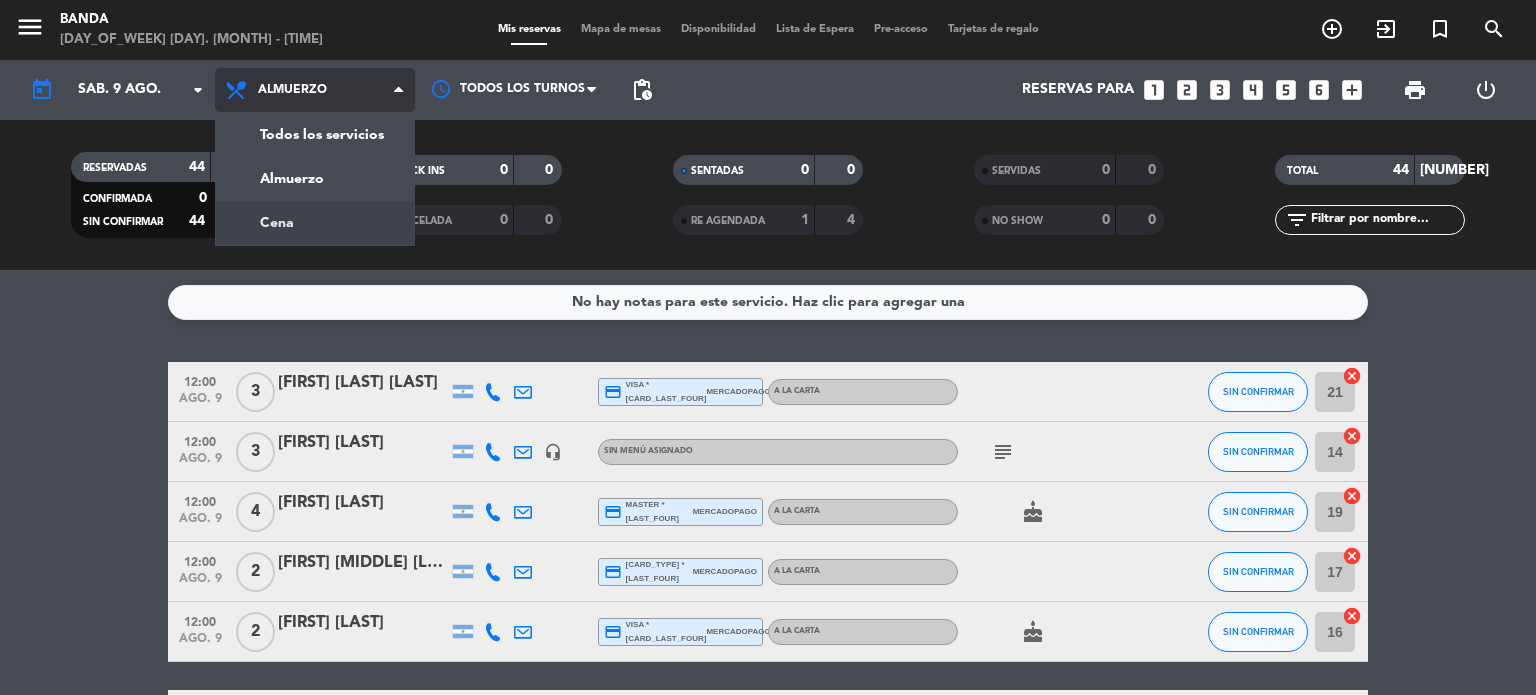 click on "menu Banda domingo 3. [MONTH] - 20:20 Mis reservas Mapa de mesas Disponibilidad Lista de Espera Pre-acceso Tarjetas de regalo add_circle_outline exit_to_app turned_in_not search today sáb. 9 [MONTH] arrow_drop_down Todos los servicios Almuerzo Cena Almuerzo Todos los servicios Almuerzo Cena Todos los turnos pending_actions Reservas para looks_one looks_two looks_3 looks_4 looks_5 looks_6 add_box print power_settings_new RESERVADAS 44 141 CONFIRMADA 0 0 SIN CONFIRMAR 44 141 CHECK INS 0 0 CANCELADA 0 0 SENTADAS 0 0 RE AGENDADA 1 4 SERVIDAS 0 0 NO SHOW 0 0 TOTAL 44 141 filter_list" 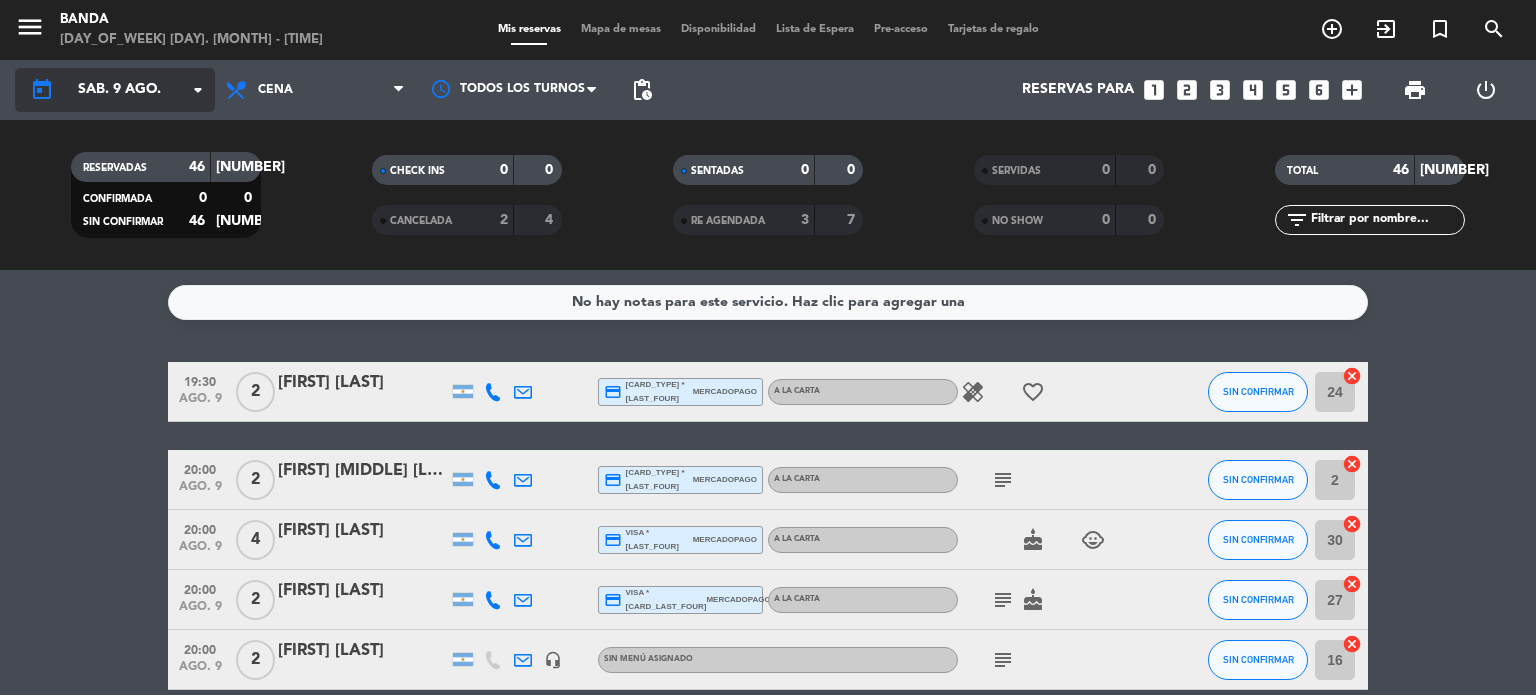 click on "sáb. 9 ago." 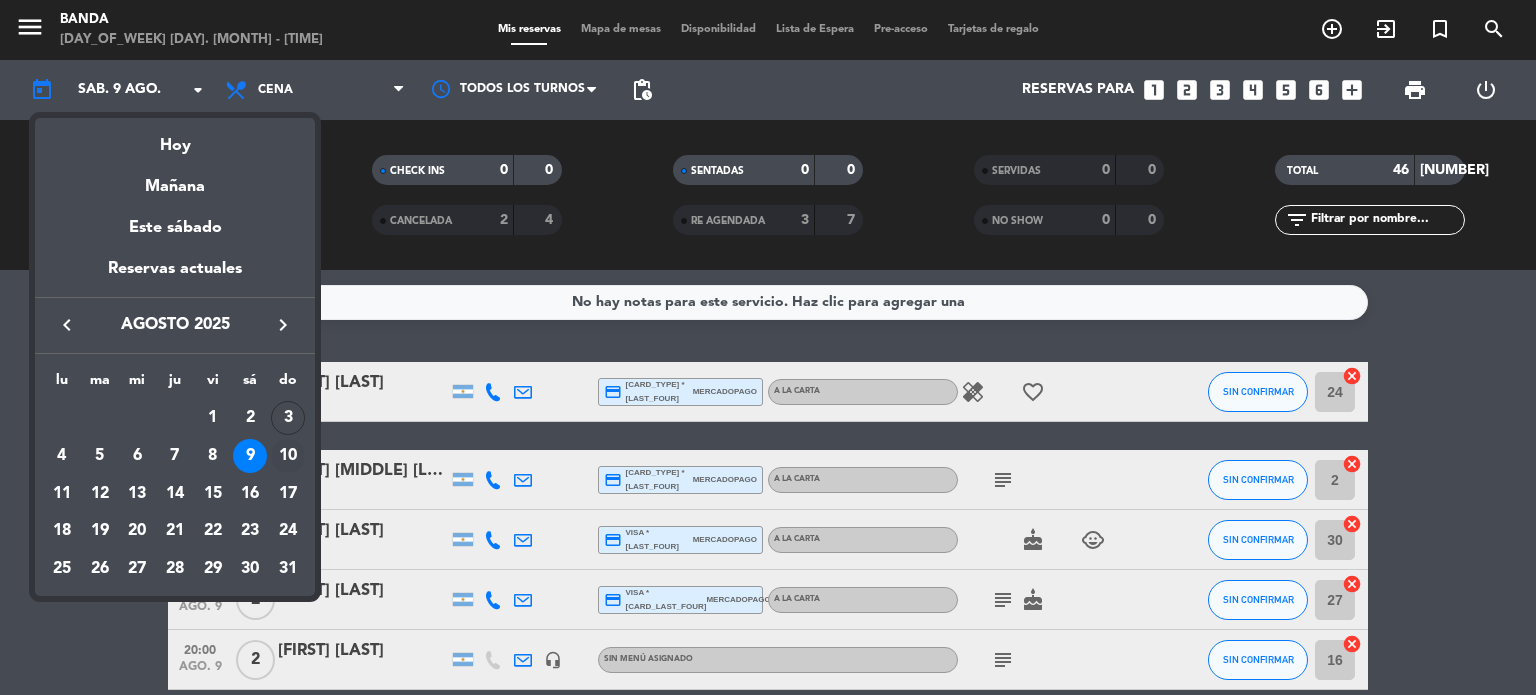 click on "10" at bounding box center (288, 456) 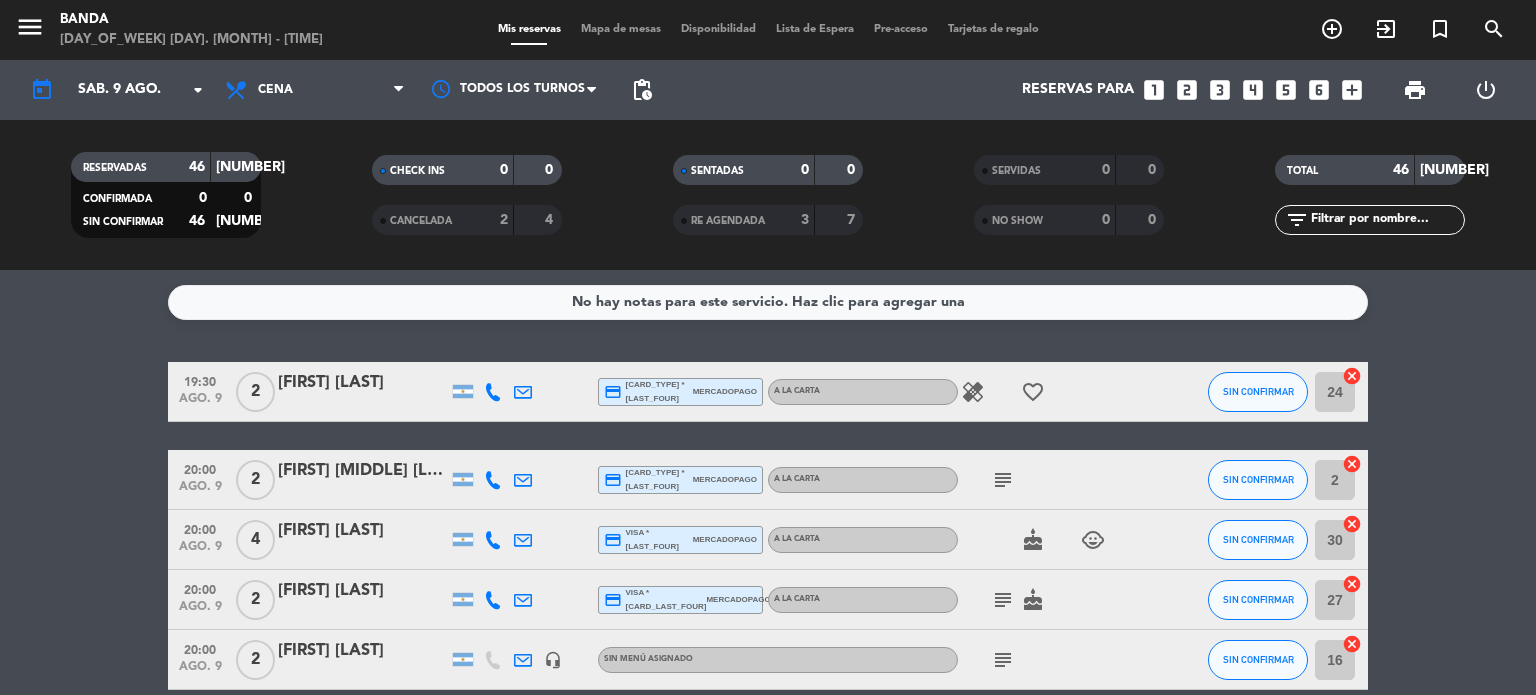 type on "[DAY] [NUMBER] [MONTH]" 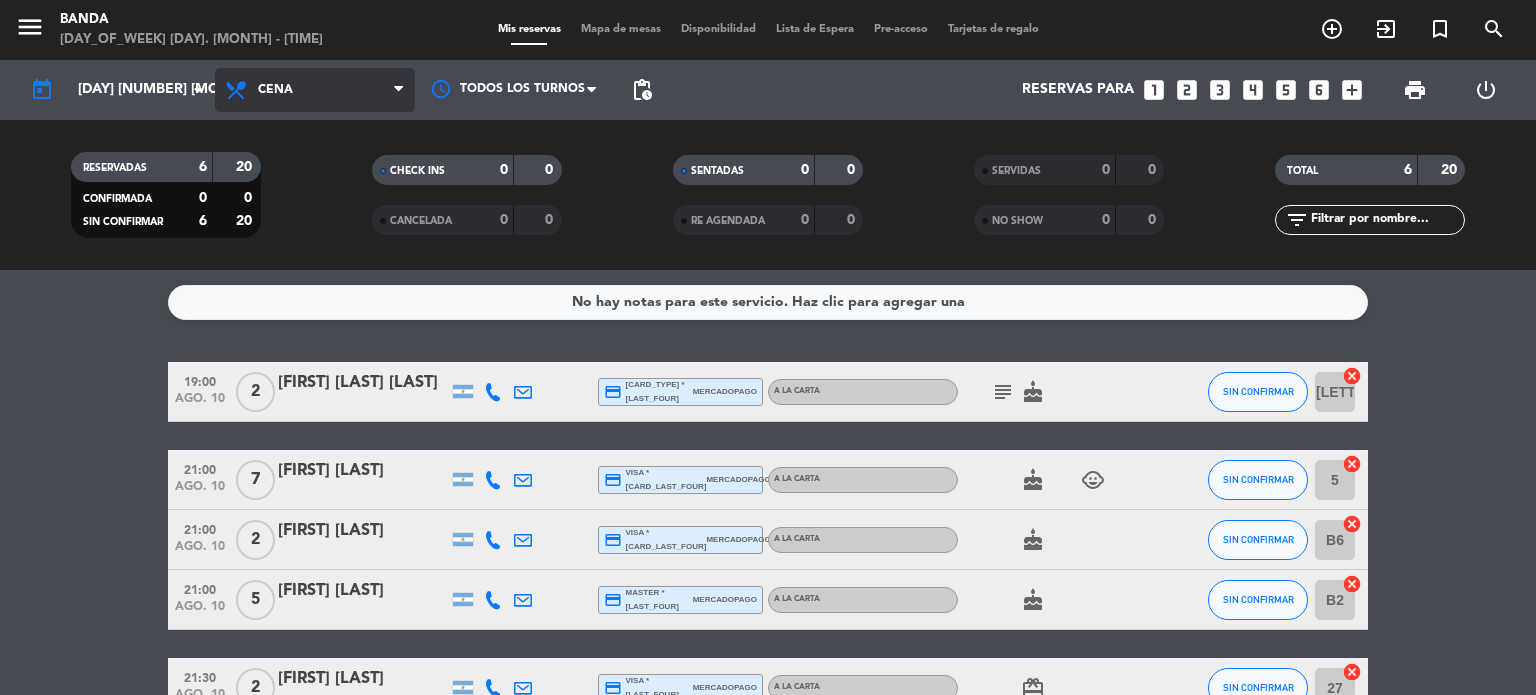 click on "Cena" at bounding box center [275, 90] 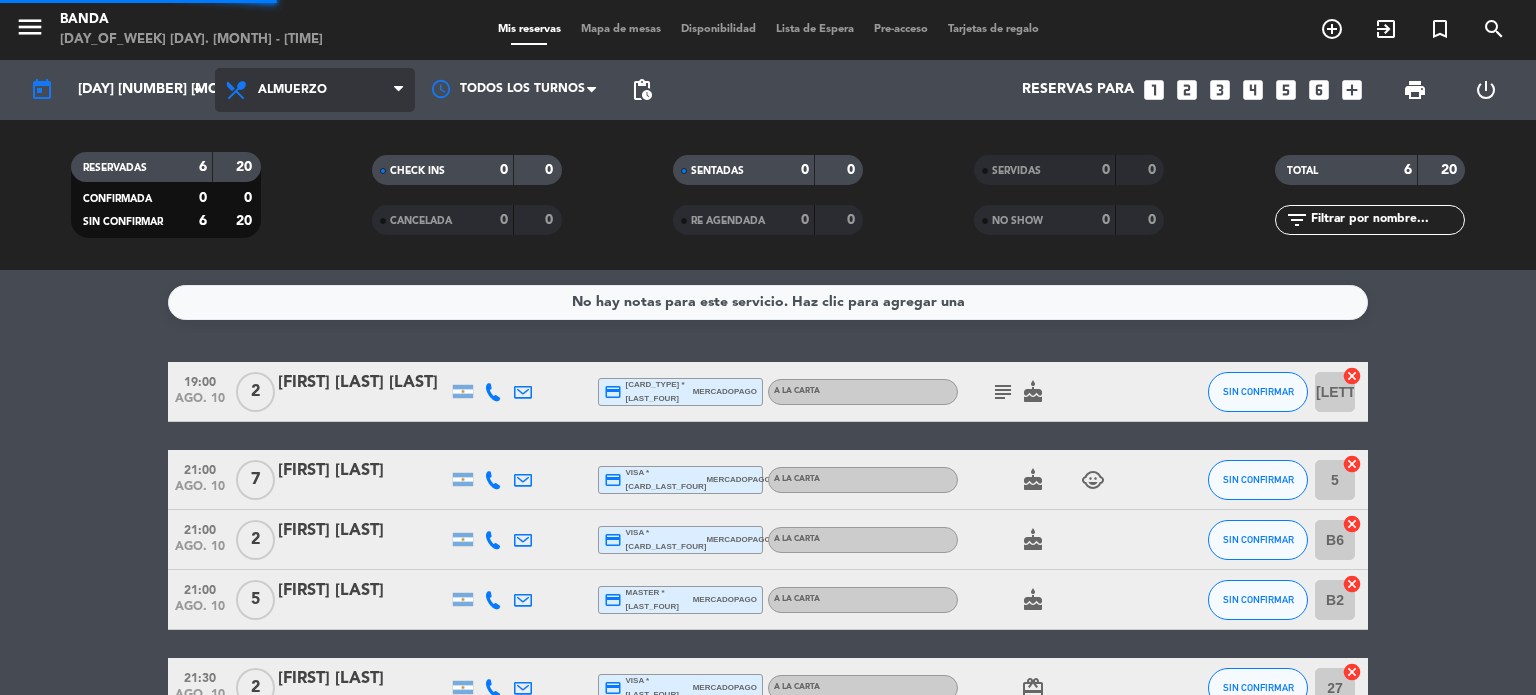 click on "menu  Banda   [DAY_OF_WEEK] [DAY]. [MONTH] - [TIME]   Mis reservas   Mapa de mesas   Disponibilidad   Lista de Espera   Pre-acceso   Tarjetas de regalo  add_circle_outline exit_to_app turned_in_not search today    dom. [DAY] [MONTH] arrow_drop_down  Todos los servicios  Almuerzo  Cena  Almuerzo  Todos los servicios  Almuerzo  Cena Todos los turnos pending_actions  Reservas para   looks_one   looks_two   looks_3   looks_4   looks_5   looks_6   add_box  print  power_settings_new   RESERVADAS   6   20   CONFIRMADA   0   0   SIN CONFIRMAR   6   20   CHECK INS   0   0   CANCELADA   0   0   SENTADAS   0   0   RE AGENDADA   0   0   SERVIDAS   0   0   NO SHOW   0   0   TOTAL   6   20  filter_list" 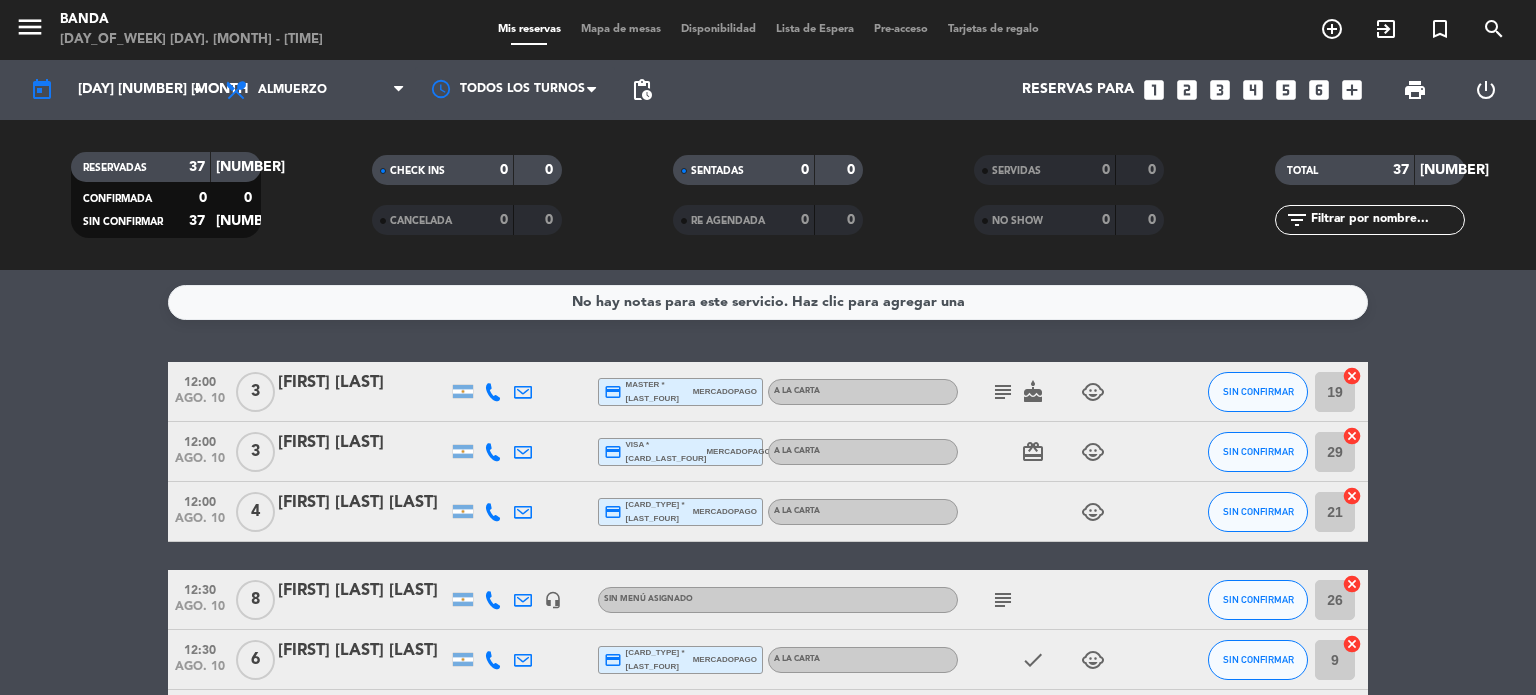click on "[TIME] [MONTH] [NUMBER] [NUMBER] [FIRST] [LAST] [CARD_TYPE] * [CARD_LAST_FOUR] [PAYMENT_METHOD] [MEAL_TYPE] [ICON] [ICON] [STATUS] [NUMBER] [ICON] [TIME] [MONTH] [NUMBER] [NUMBER] [FIRST] [LAST] [CARD_TYPE] * [CARD_LAST_FOUR] [PAYMENT_METHOD] [MEAL_TYPE] [ICON] [ICON] [STATUS] [NUMBER] [ICON] [TIME] [MONTH] [NUMBER] [NUMBER] [FIRST] [LAST] [CARD_TYPE] * [CARD_LAST_FOUR] [PAYMENT_METHOD] [MEAL_TYPE] [ICON] [ICON] [STATUS] [NUMBER] [ICON] [TIME] [MONTH] [NUMBER] [NUMBER] [FIRST] [LAST] [CARD_TYPE] * [CARD_LAST_FOUR] [PAYMENT_METHOD] [MEAL_TYPE] [ICON] [ICON] [STATUS] [NUMBER] [ICON] [TIME] [MONTH] [NUMBER] [NUMBER] [FIRST] [LAST] [CARD_TYPE] * [CARD_LAST_FOUR] [PAYMENT_METHOD] [MEAL_TYPE] [ICON] [ICON] [STATUS] [NUMBER] [ICON] [TIME] [MONTH] [NUMBER] [NUMBER] [FIRST] [LAST] [CARD_TYPE] * [CARD_LAST_FOUR] [PAYMENT_METHOD] [MEAL_TYPE] [ICON] [ICON] [STATUS] [NUMBER] [ICON] [TIME] [MONTH] [NUMBER] [NUMBER] [FIRST] [LAST] [CARD_TYPE] * [CARD_LAST_FOUR] [PAYMENT_METHOD] [MEAL_TYPE] [ICON] [ICON] [STATUS] [NUMBER] [ICON] [TIME] [MONTH] [NUMBER] [NUMBER] [FIRST] [LAST] [CARD_TYPE] * [CARD_LAST_FOUR] [PAYMENT_METHOD] [MEAL_TYPE] [ICON] [ICON] [STATUS] [NUMBER]" 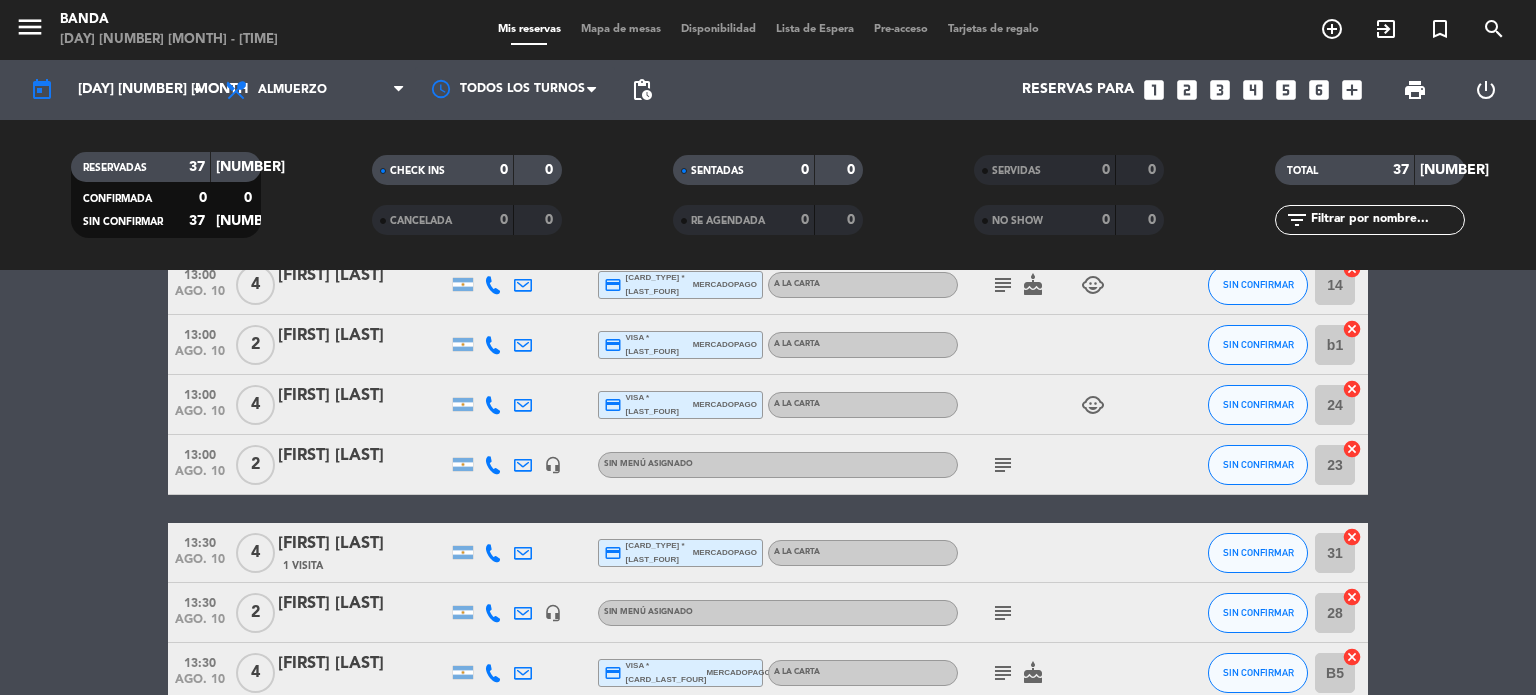 scroll, scrollTop: 738, scrollLeft: 0, axis: vertical 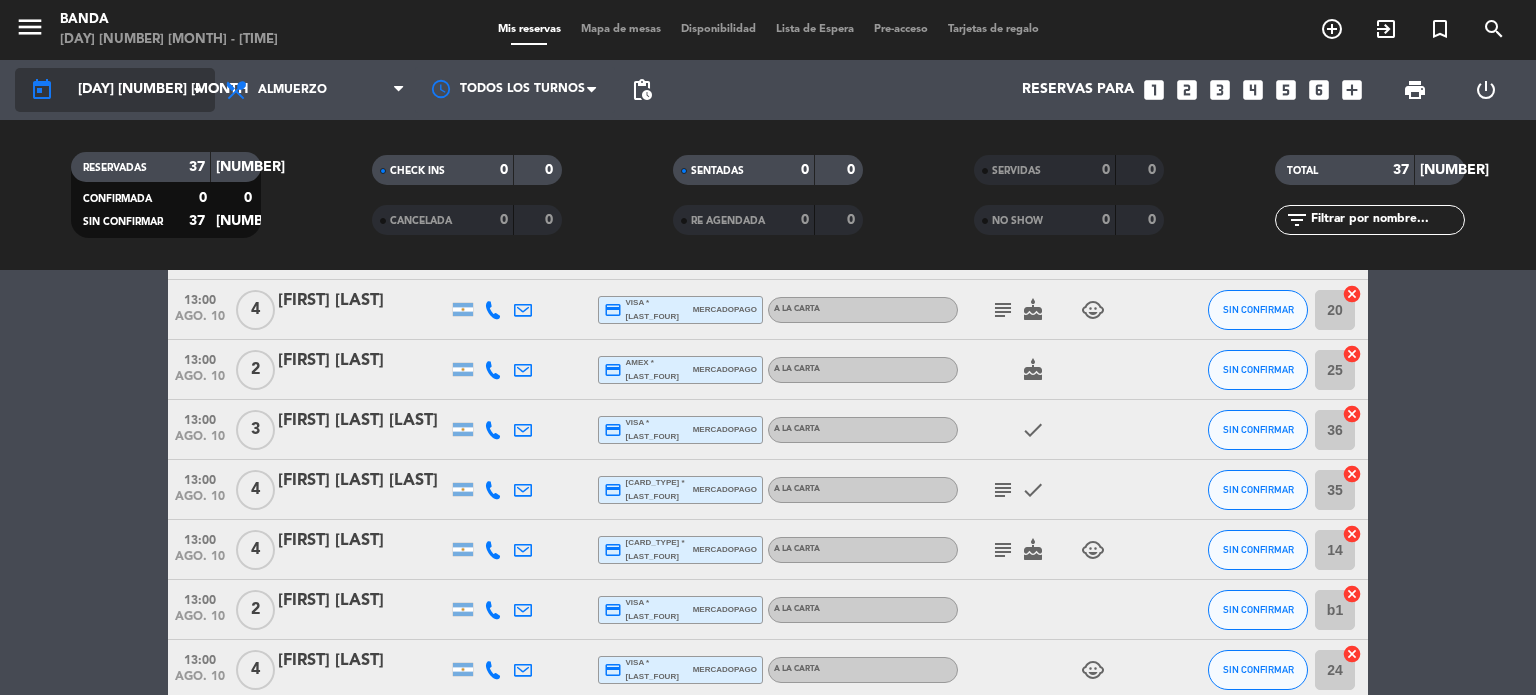 click on "[DAY] [NUMBER] [MONTH]" 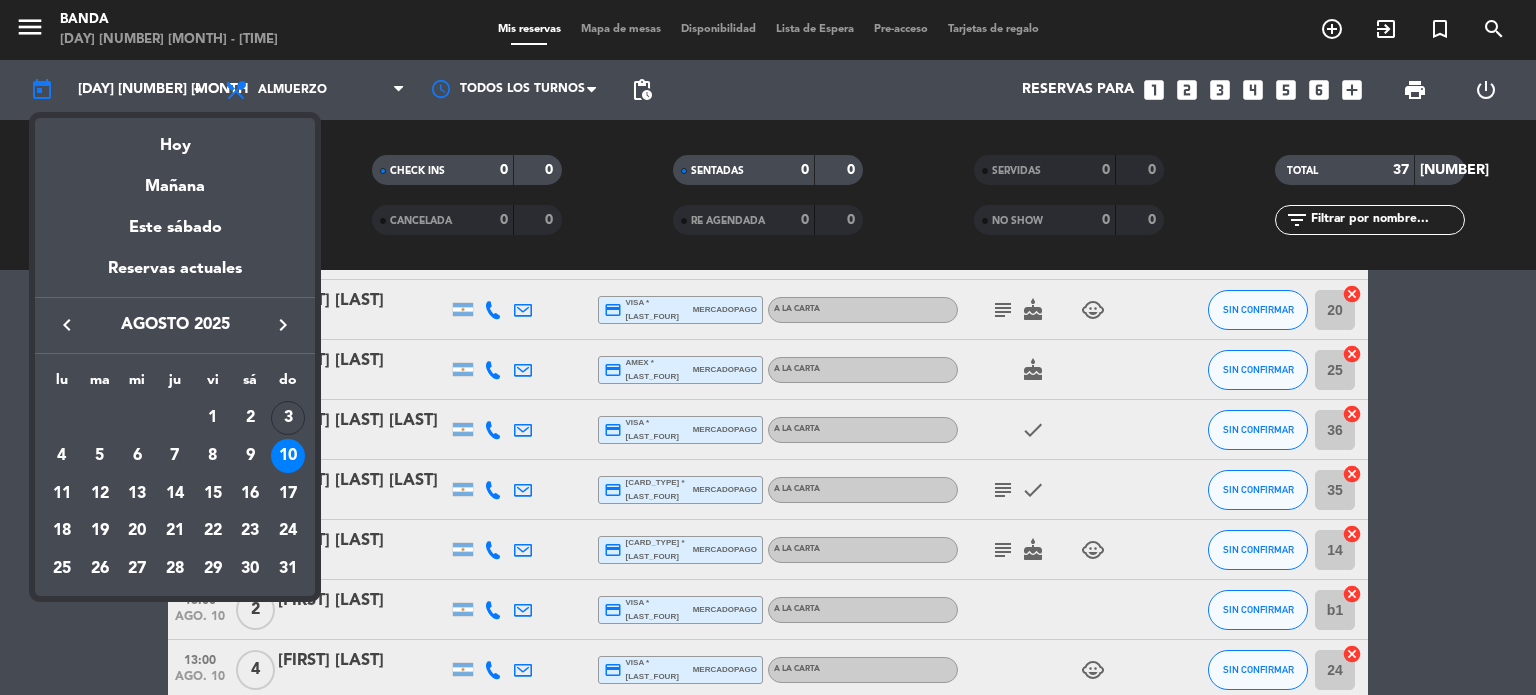 click at bounding box center [768, 347] 